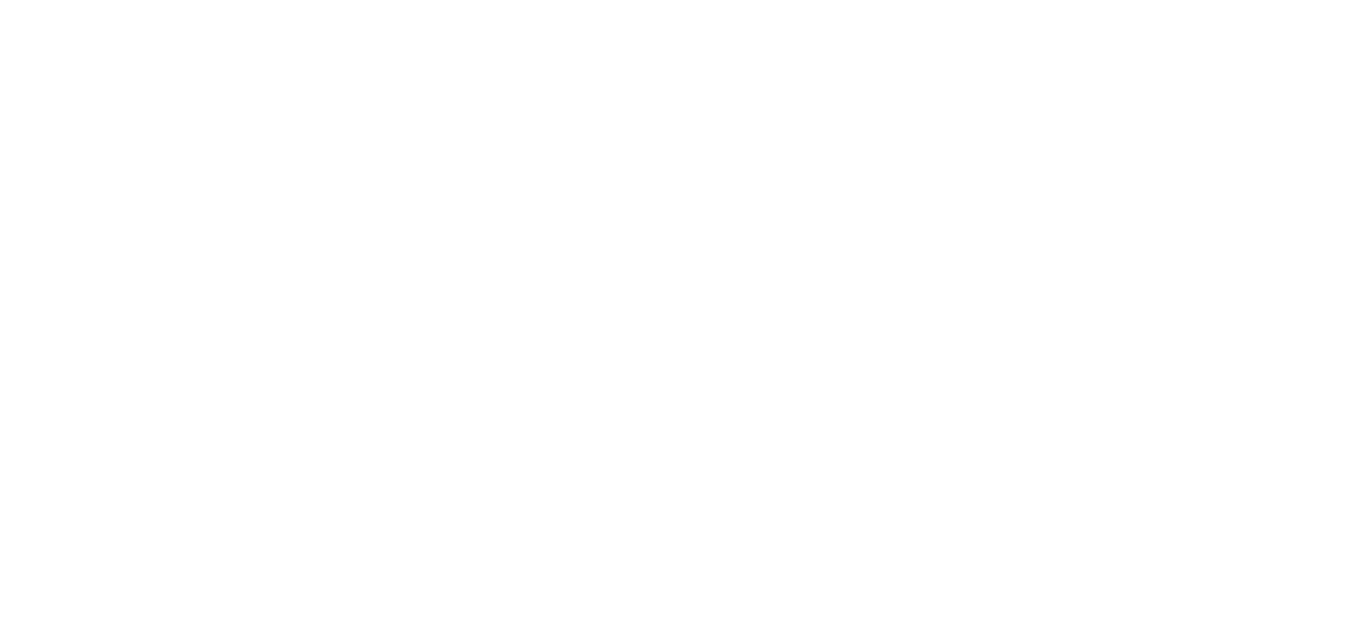 scroll, scrollTop: 0, scrollLeft: 0, axis: both 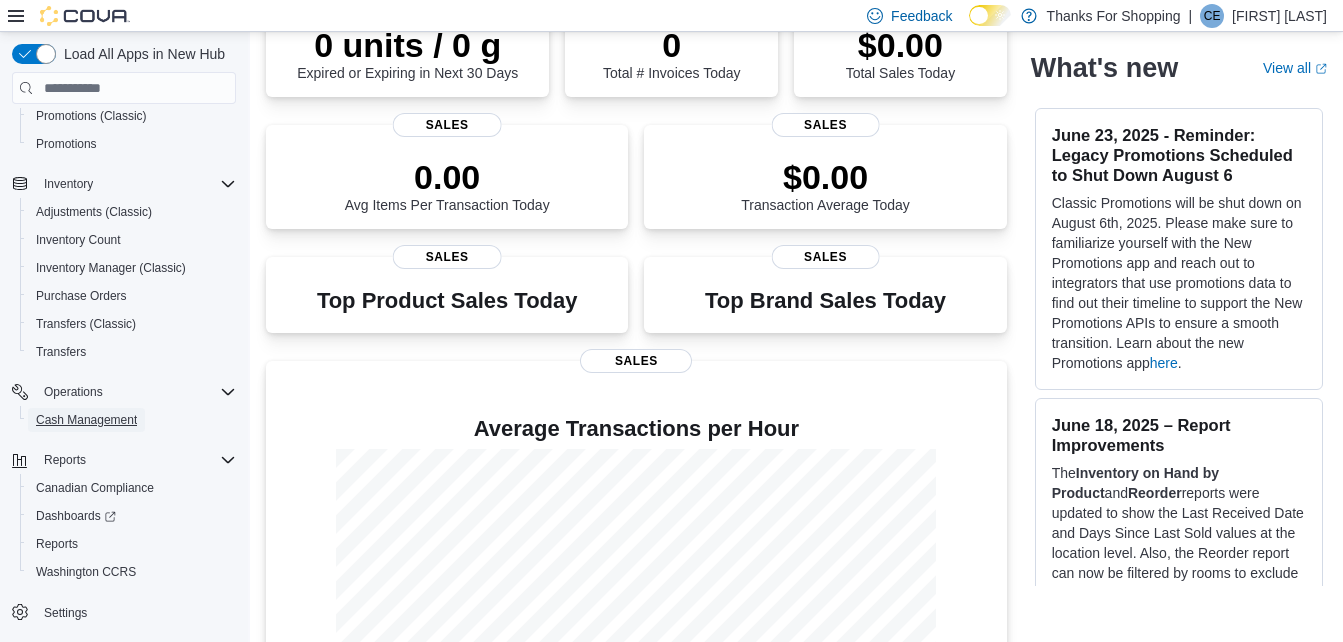 click on "Cash Management" at bounding box center [86, 420] 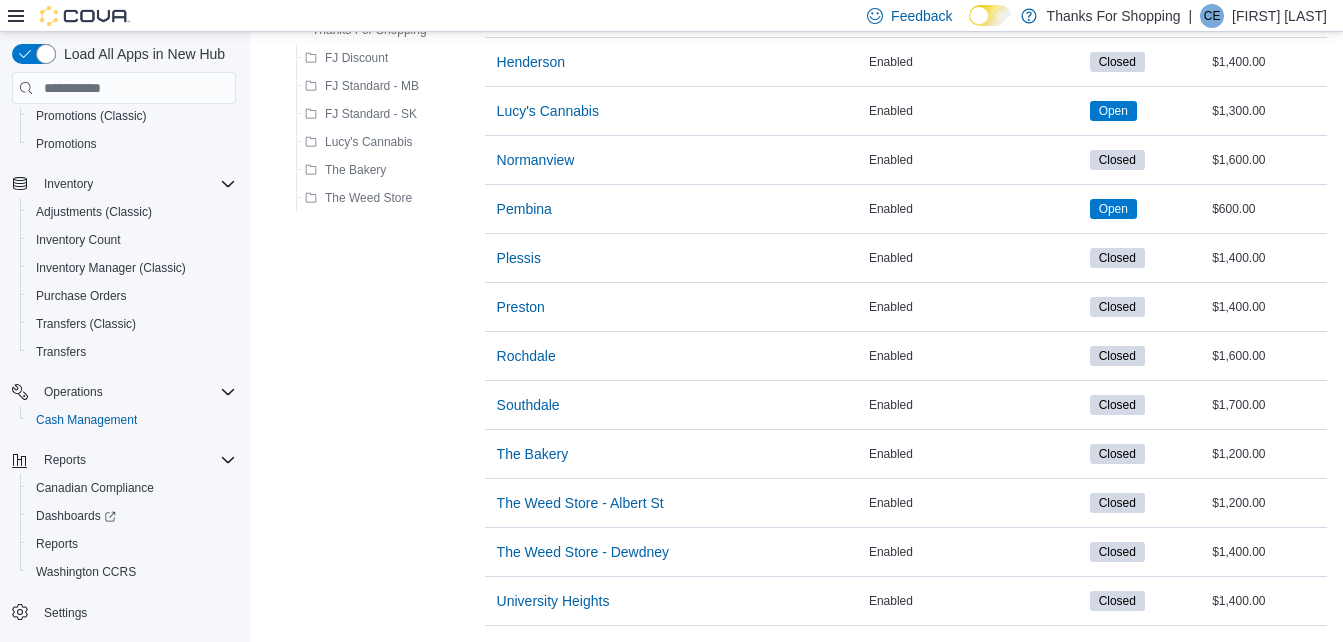 scroll, scrollTop: 529, scrollLeft: 0, axis: vertical 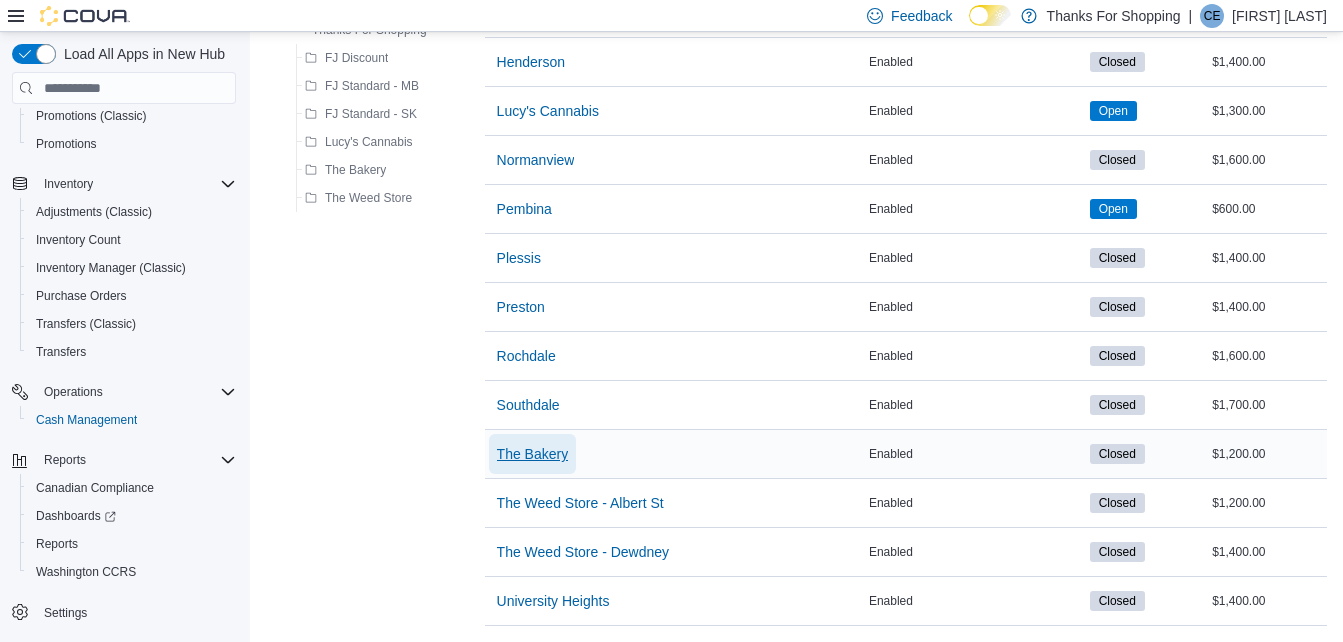 click on "The Bakery" at bounding box center [533, 454] 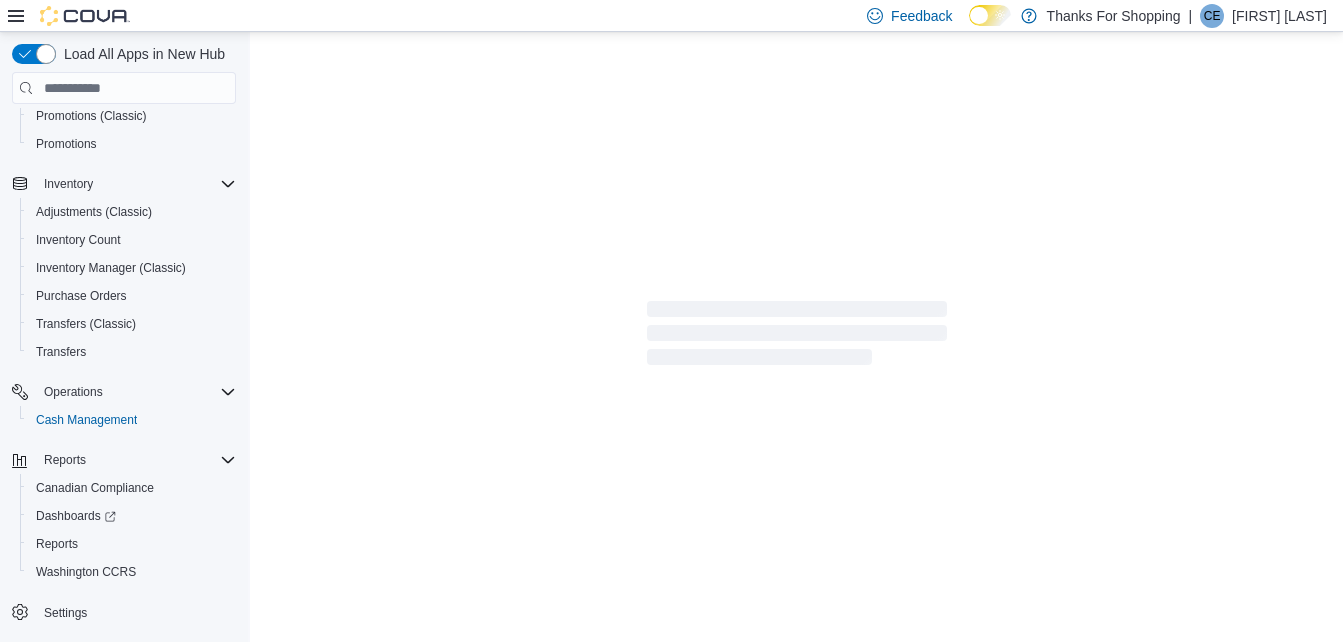 scroll, scrollTop: 0, scrollLeft: 0, axis: both 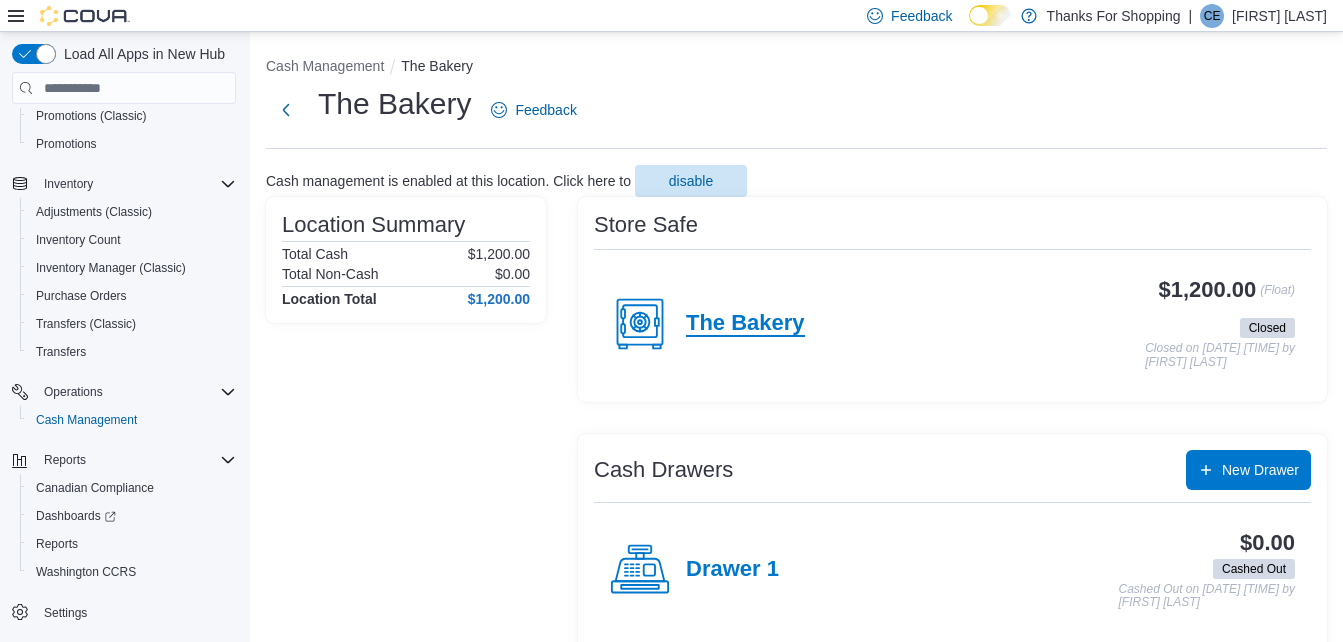 click on "The Bakery" at bounding box center (745, 324) 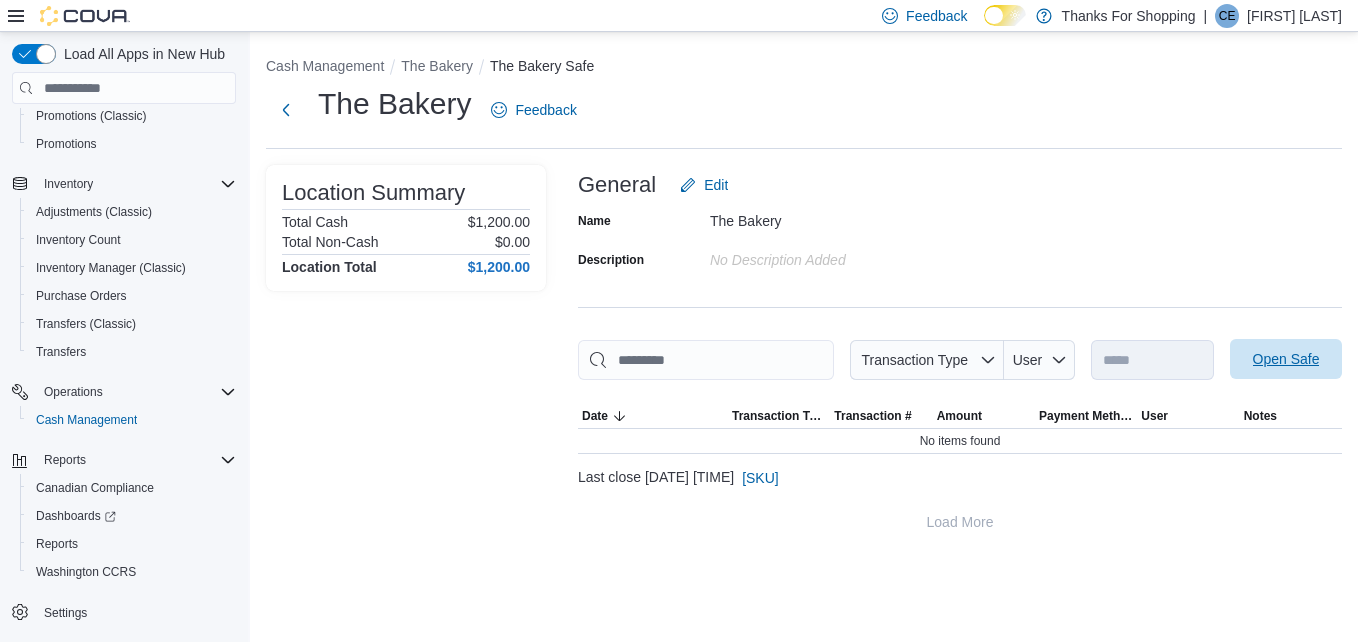 click on "Open Safe" at bounding box center (1286, 359) 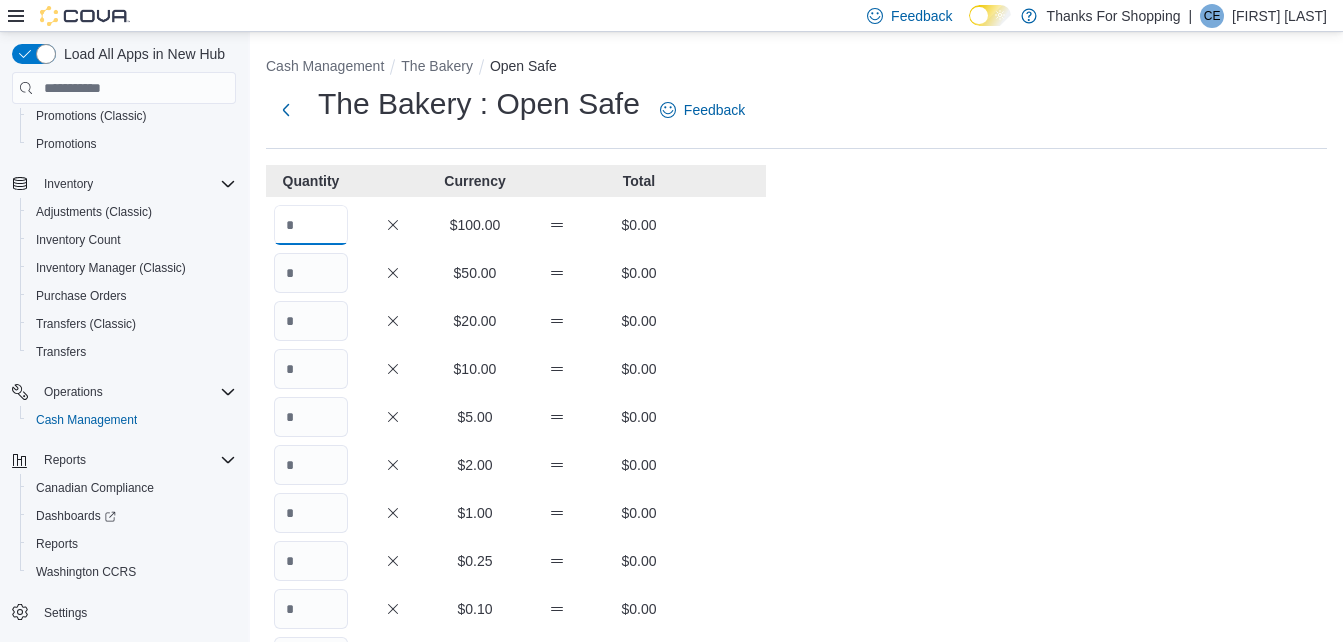 click at bounding box center [311, 225] 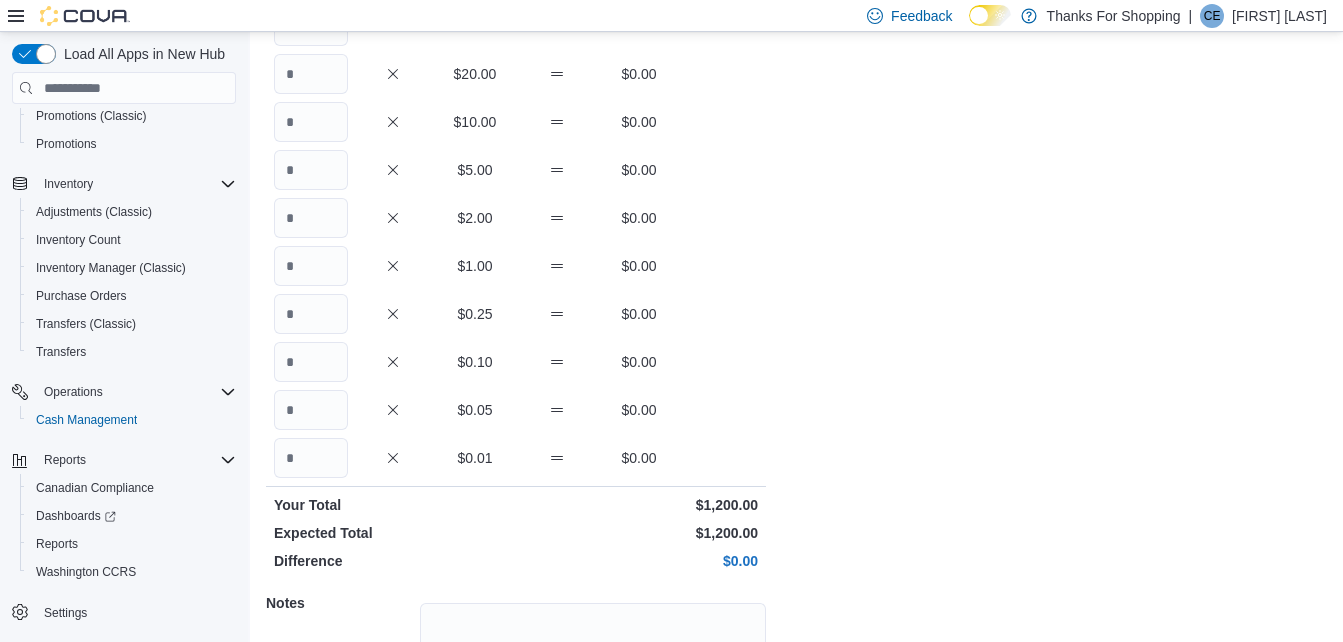 scroll, scrollTop: 433, scrollLeft: 0, axis: vertical 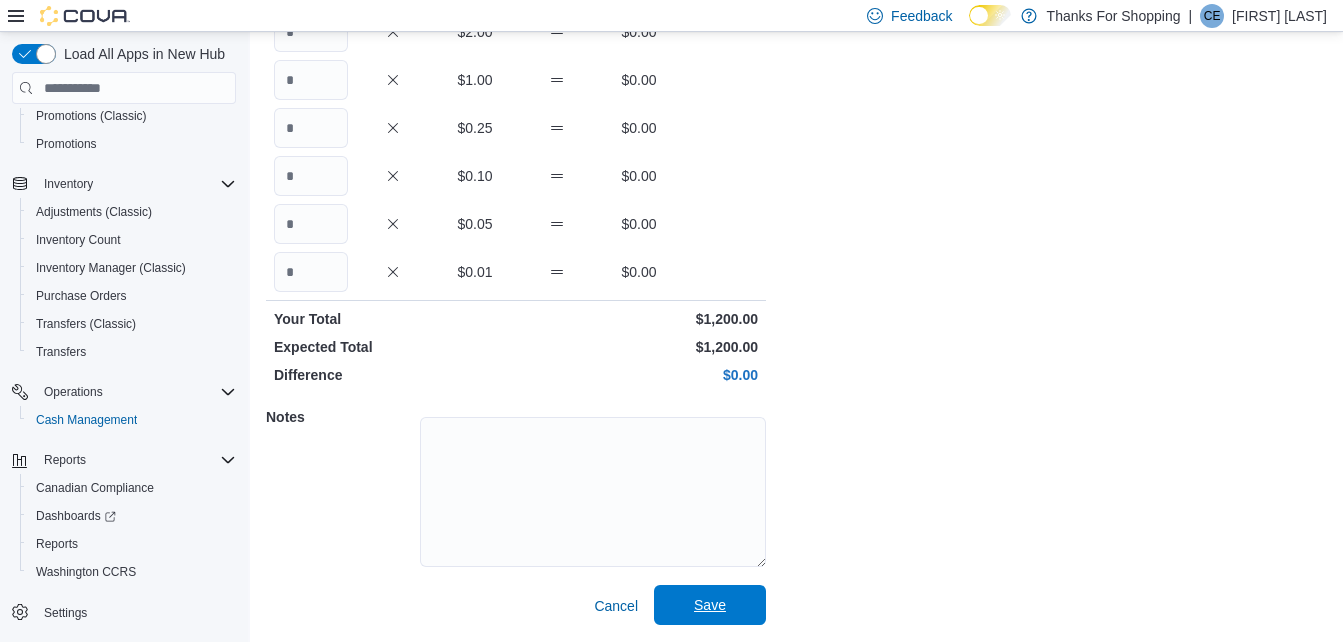 type on "**" 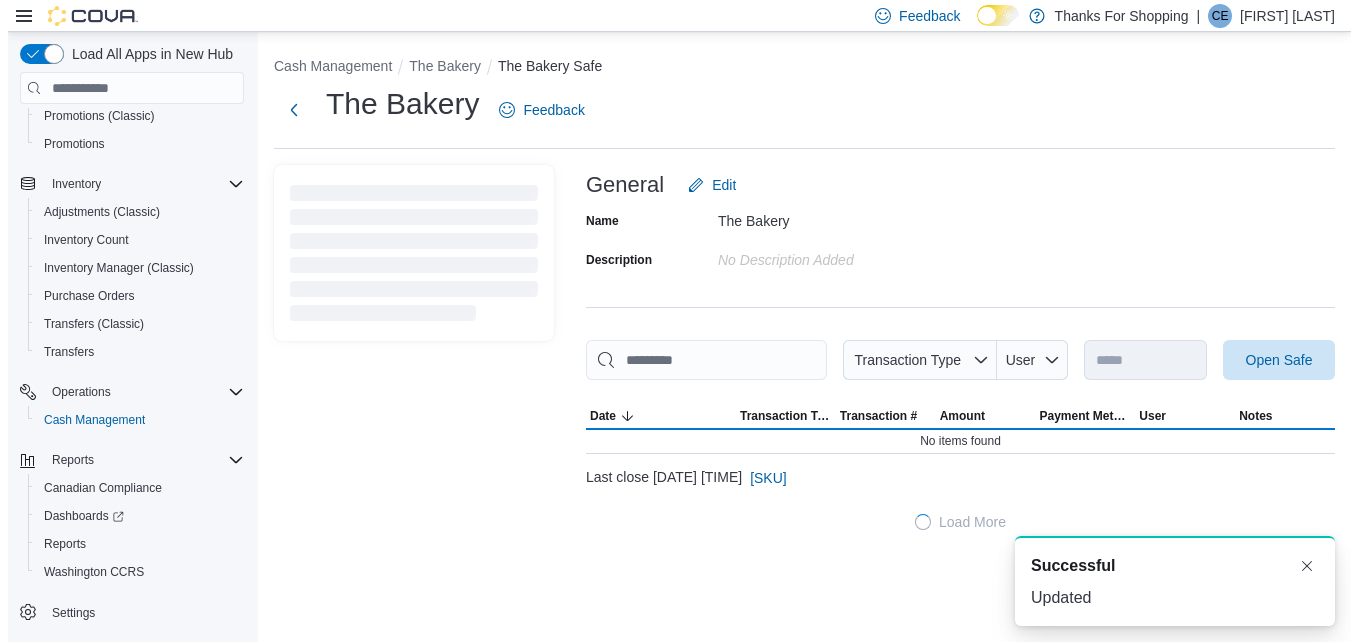 scroll, scrollTop: 0, scrollLeft: 0, axis: both 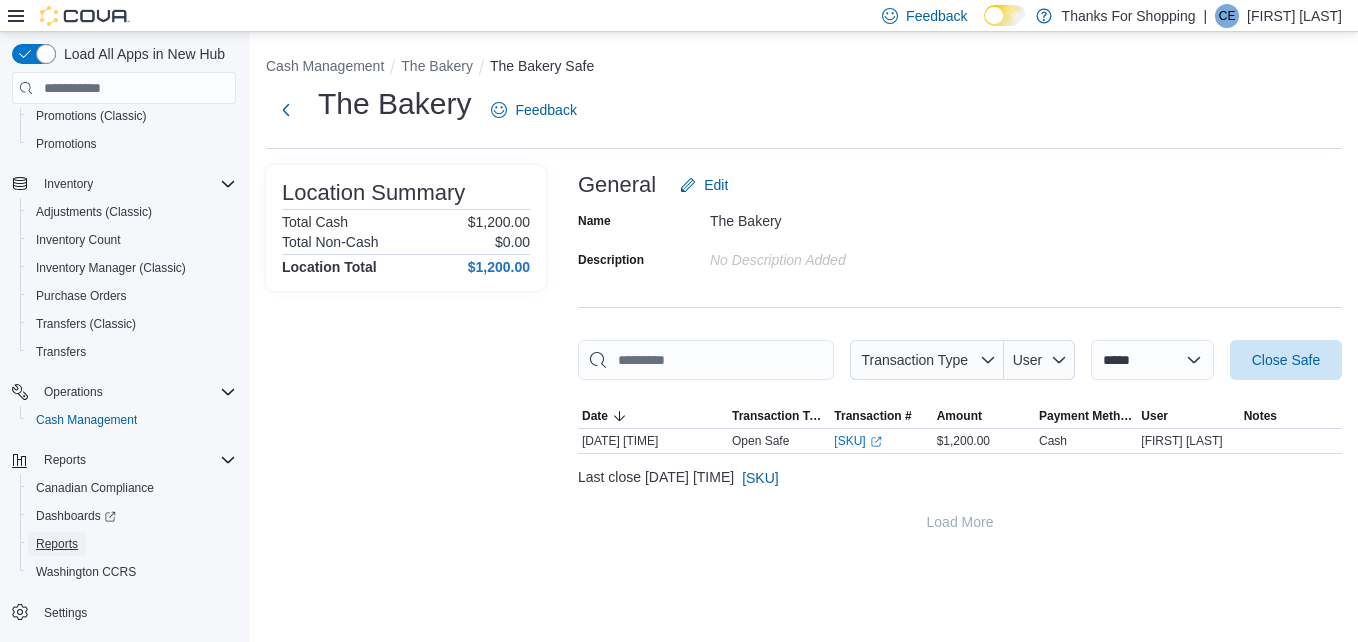 drag, startPoint x: 85, startPoint y: 544, endPoint x: 535, endPoint y: 250, distance: 537.52765 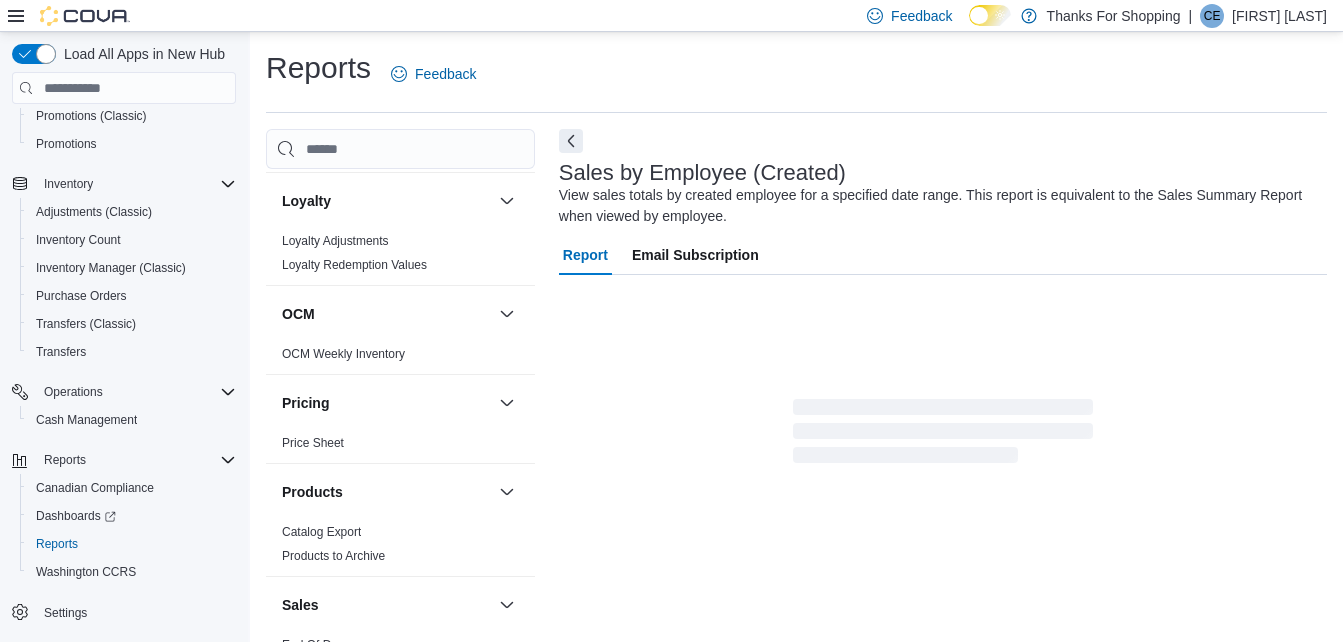 scroll, scrollTop: 1000, scrollLeft: 0, axis: vertical 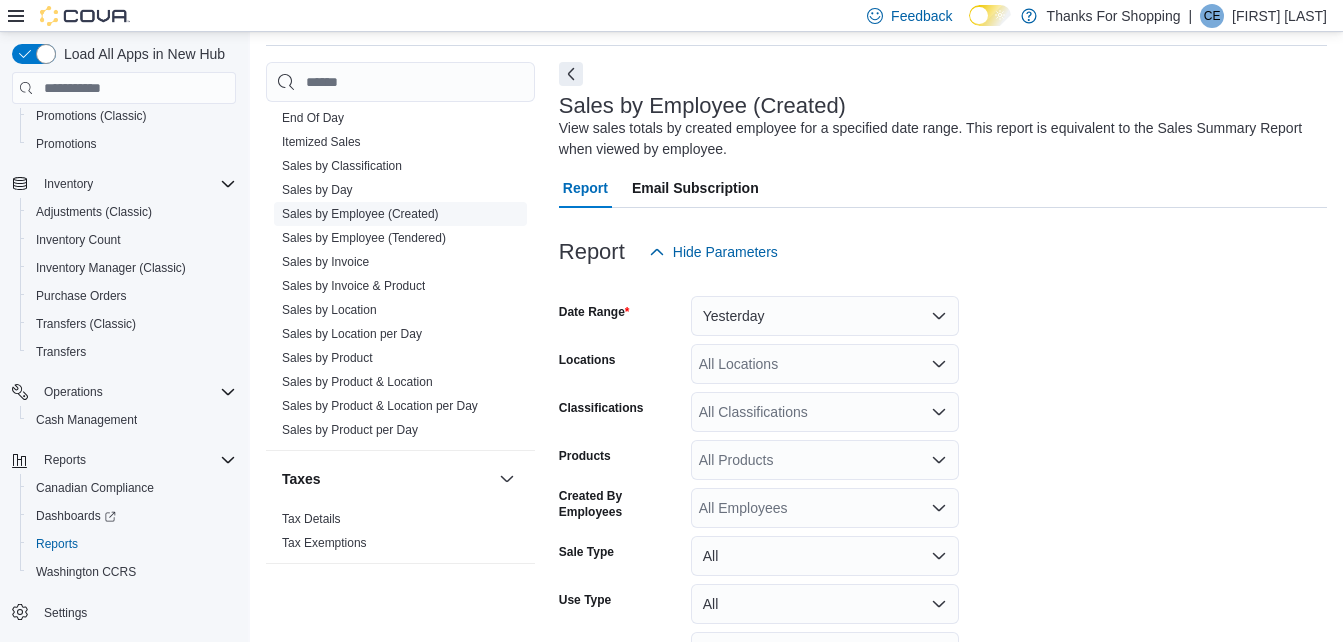 click on "Sales by Employee (Created)" at bounding box center (360, 214) 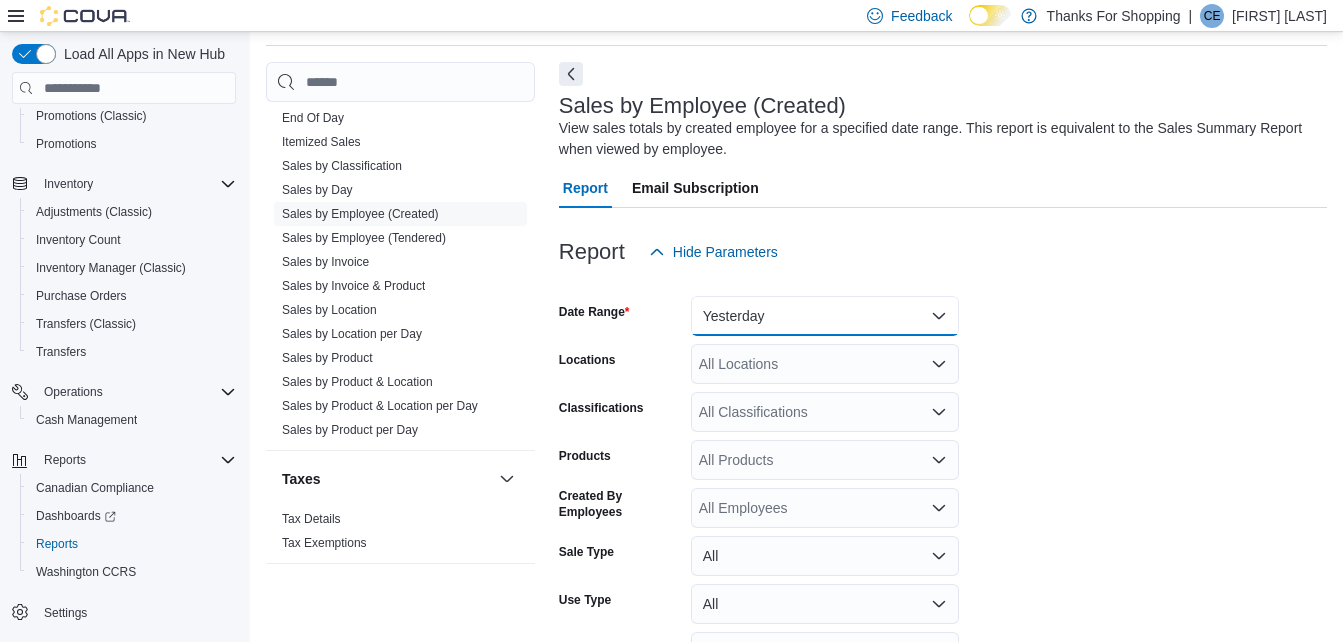 click on "Yesterday" at bounding box center (825, 316) 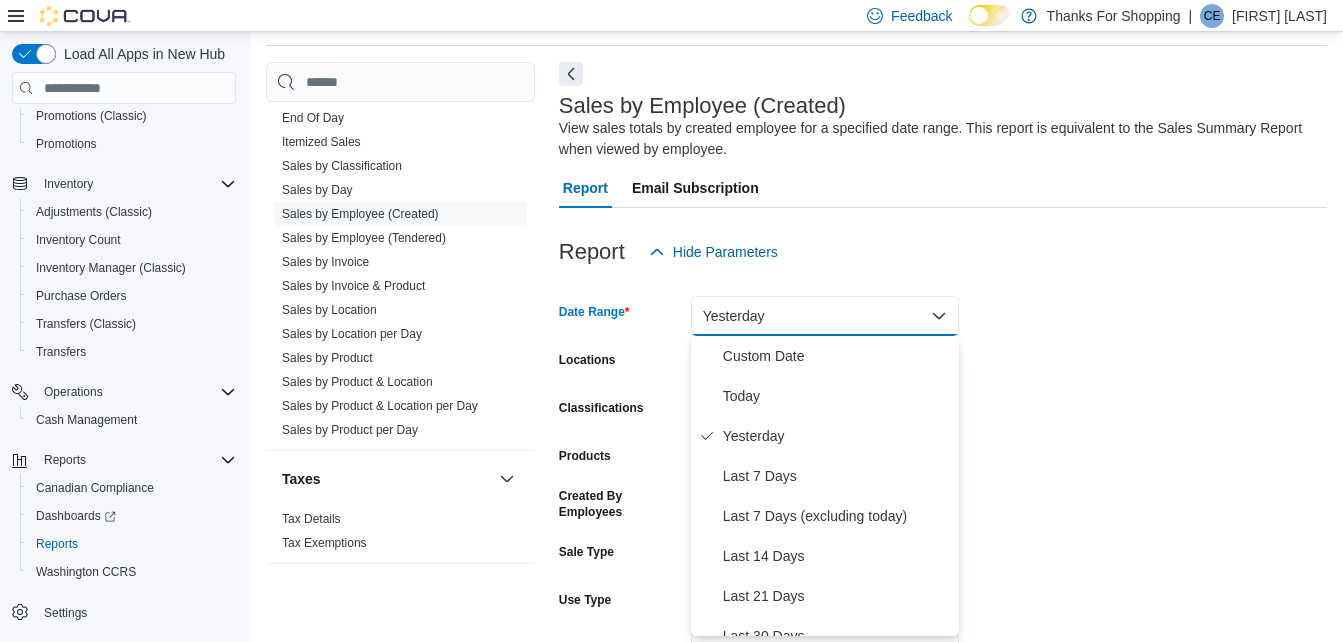 click at bounding box center (943, 284) 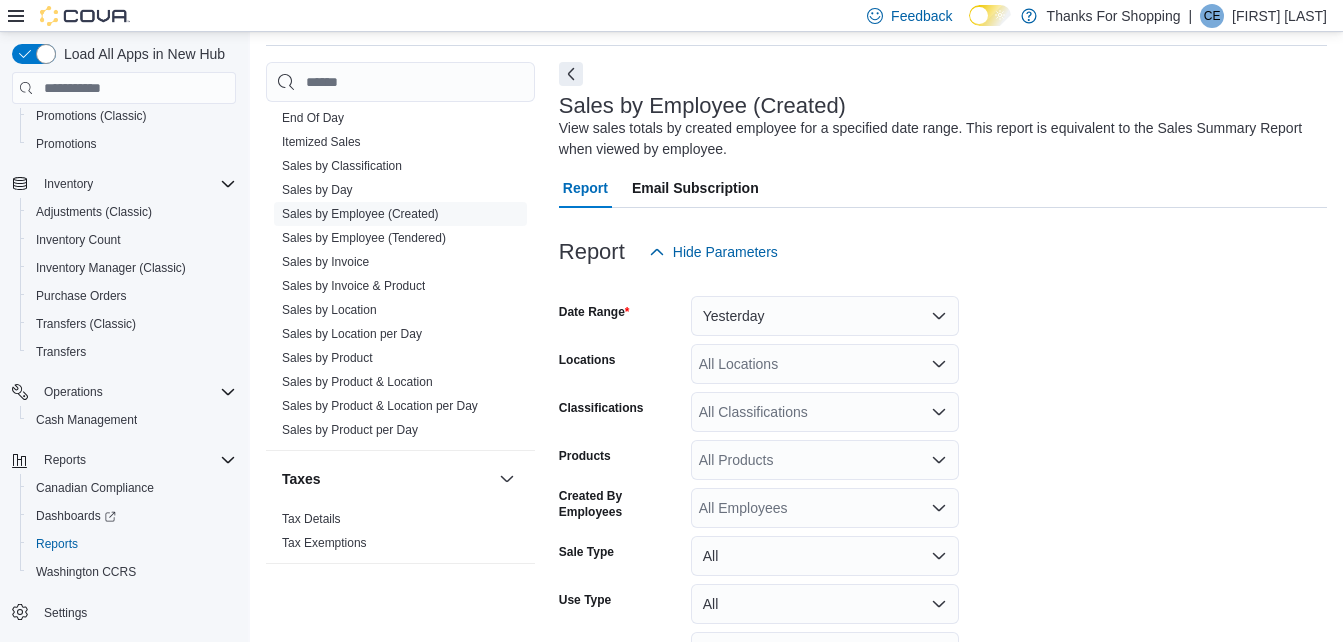click on "All Locations" at bounding box center (825, 364) 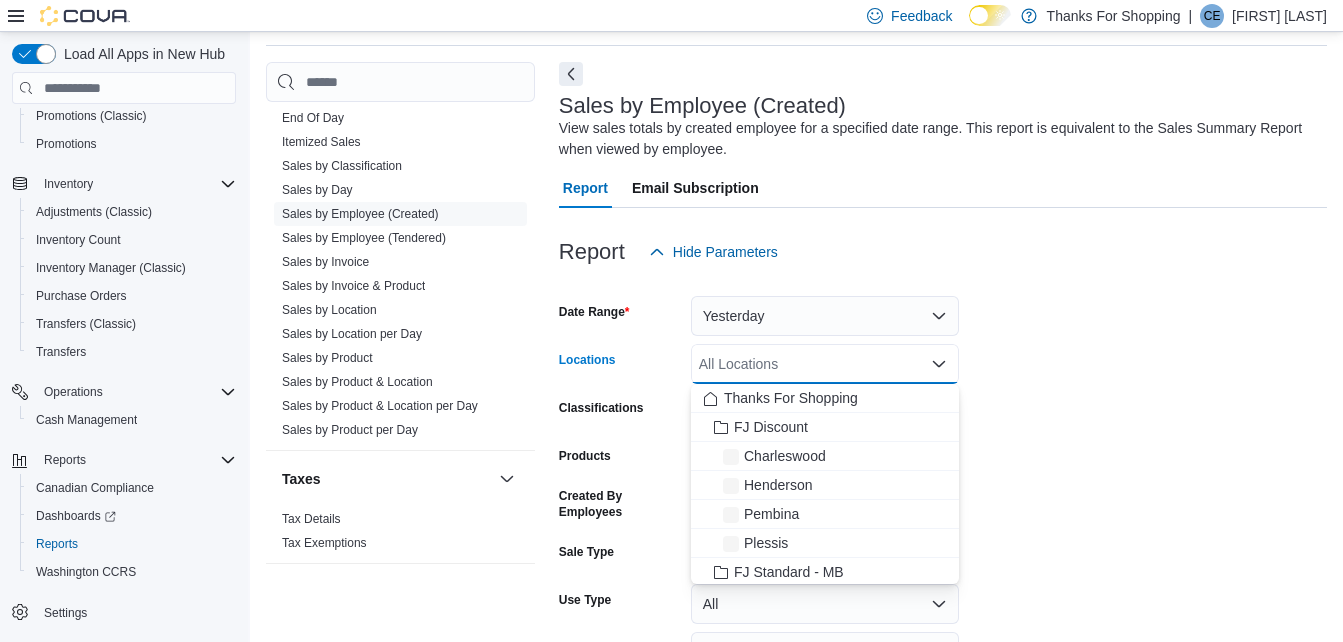 scroll, scrollTop: 525, scrollLeft: 0, axis: vertical 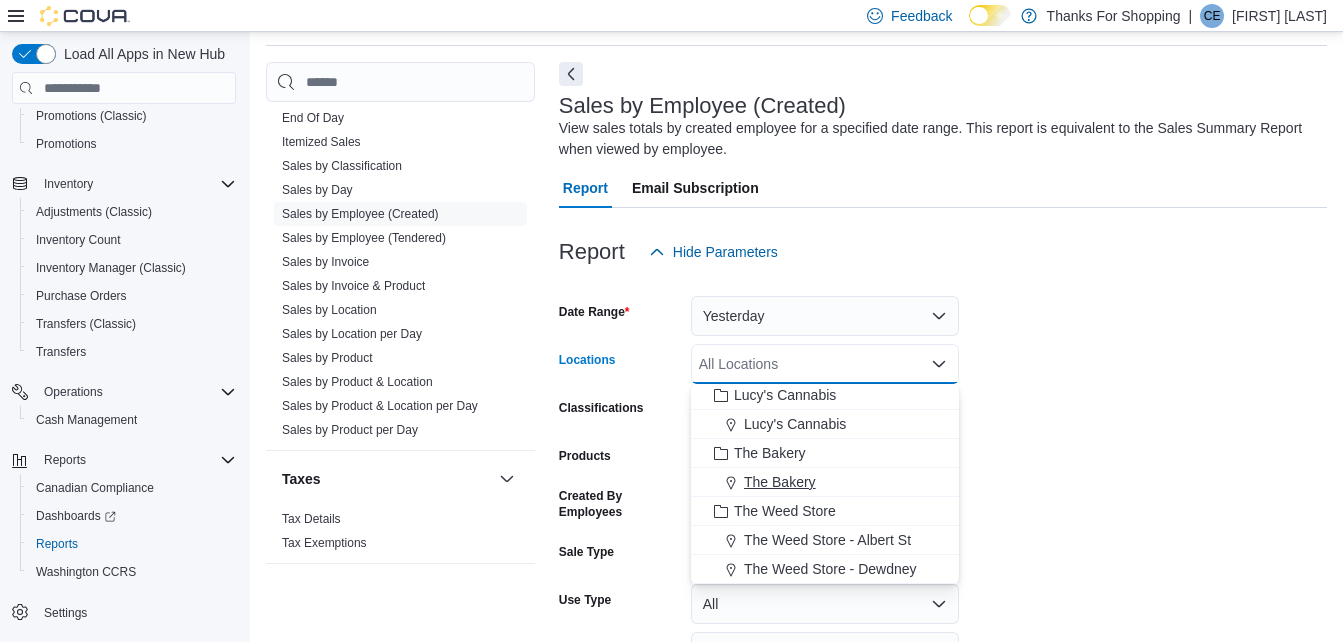 click on "The Bakery" at bounding box center [780, 482] 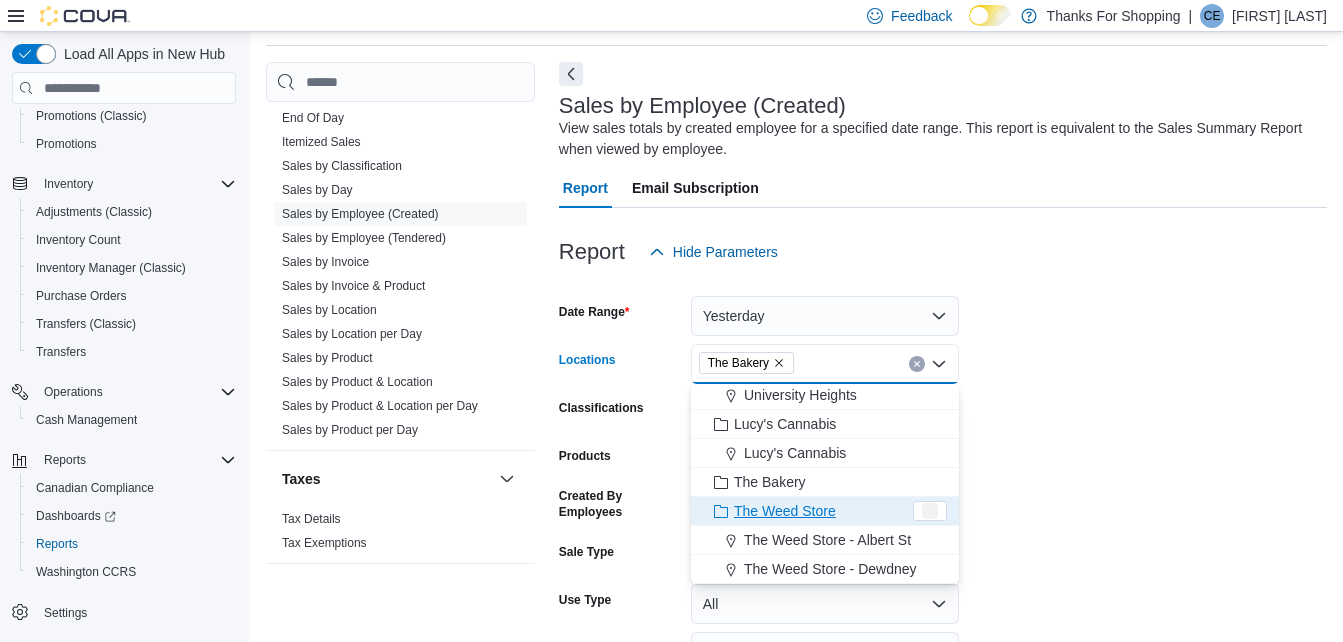 scroll, scrollTop: 0, scrollLeft: 0, axis: both 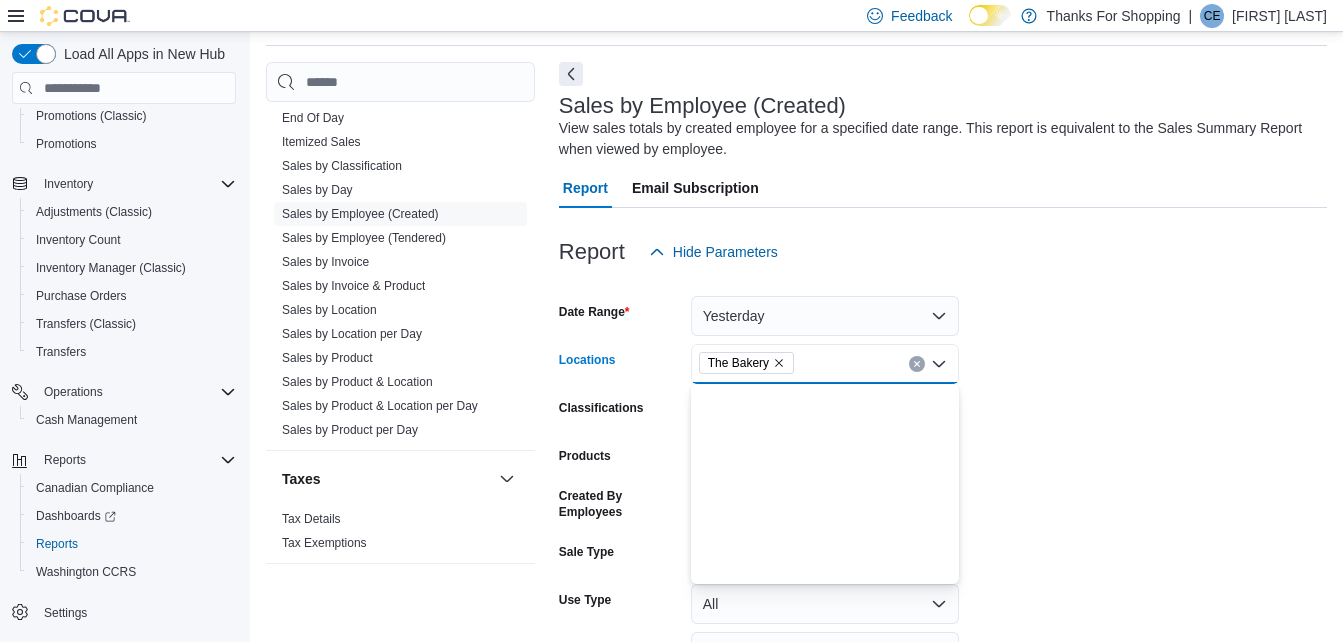 click on "Date Range Yesterday Locations The Bakery Combo box. Selected. The Bakery. Press Backspace to delete The Bakery. Combo box input. All Locations. Type some text or, to display a list of choices, press Down Arrow. To exit the list of choices, press Escape. Classifications All Classifications Products All Products Created By Employees All Employees Sale Type All Use Type All Is Delivery All Export  Run Report" at bounding box center [943, 500] 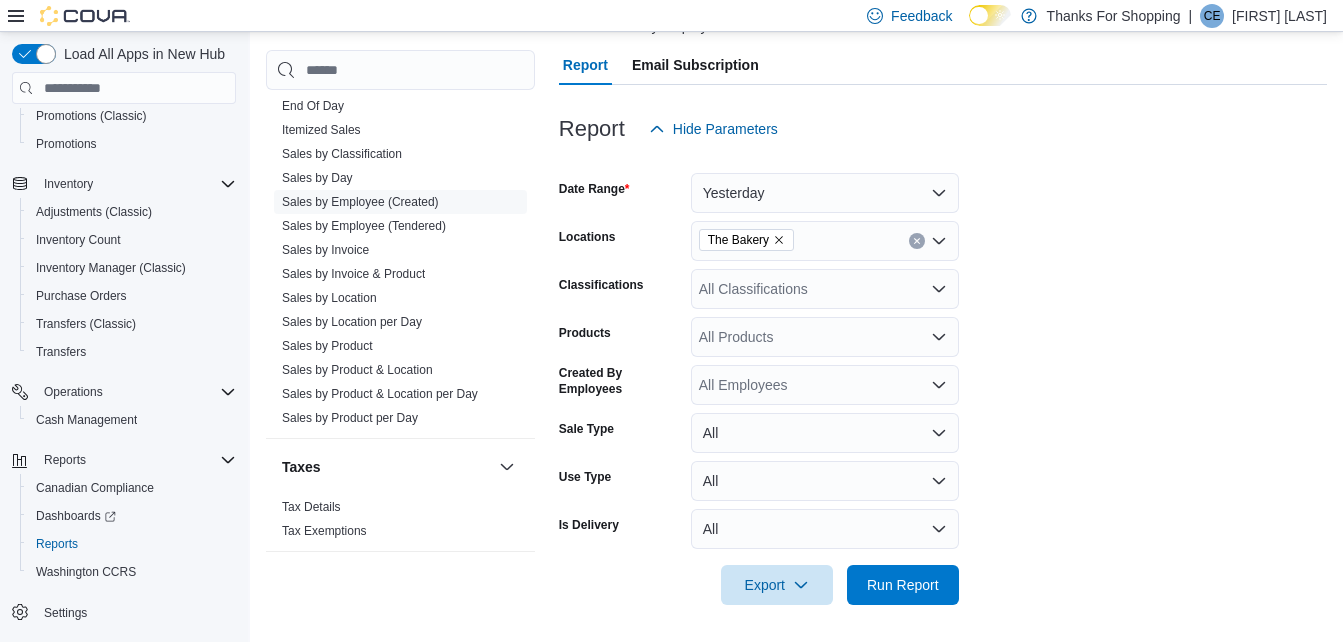 scroll, scrollTop: 193, scrollLeft: 0, axis: vertical 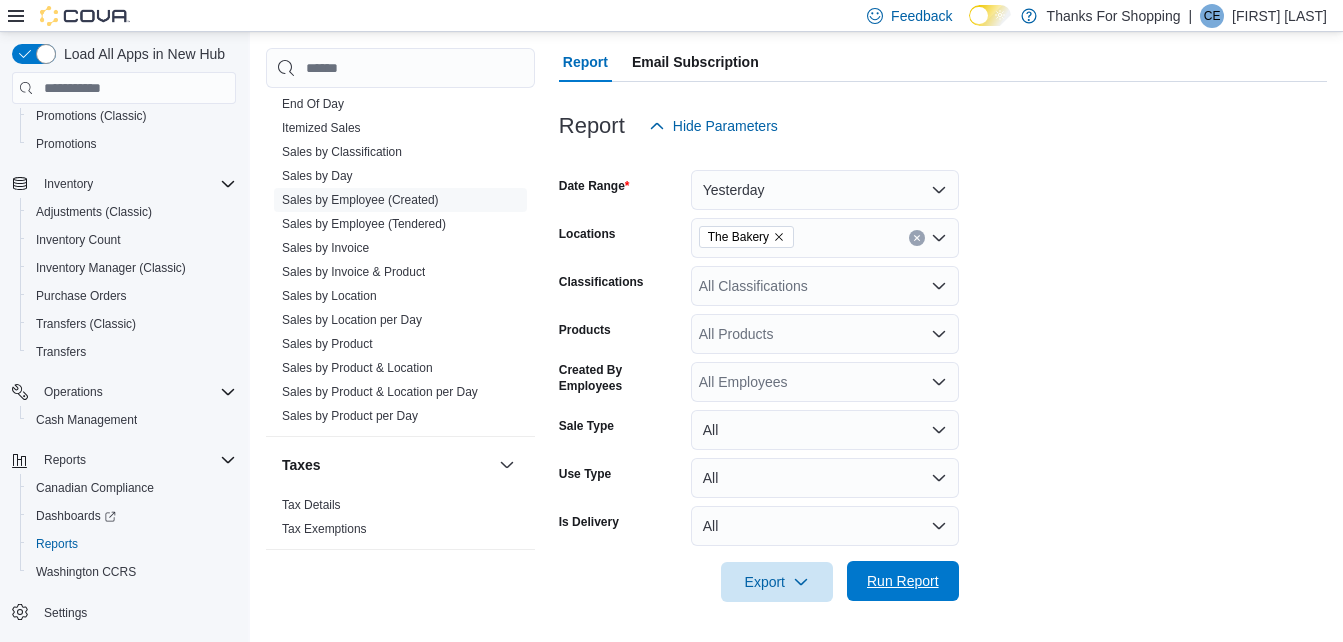 click on "Run Report" at bounding box center (903, 581) 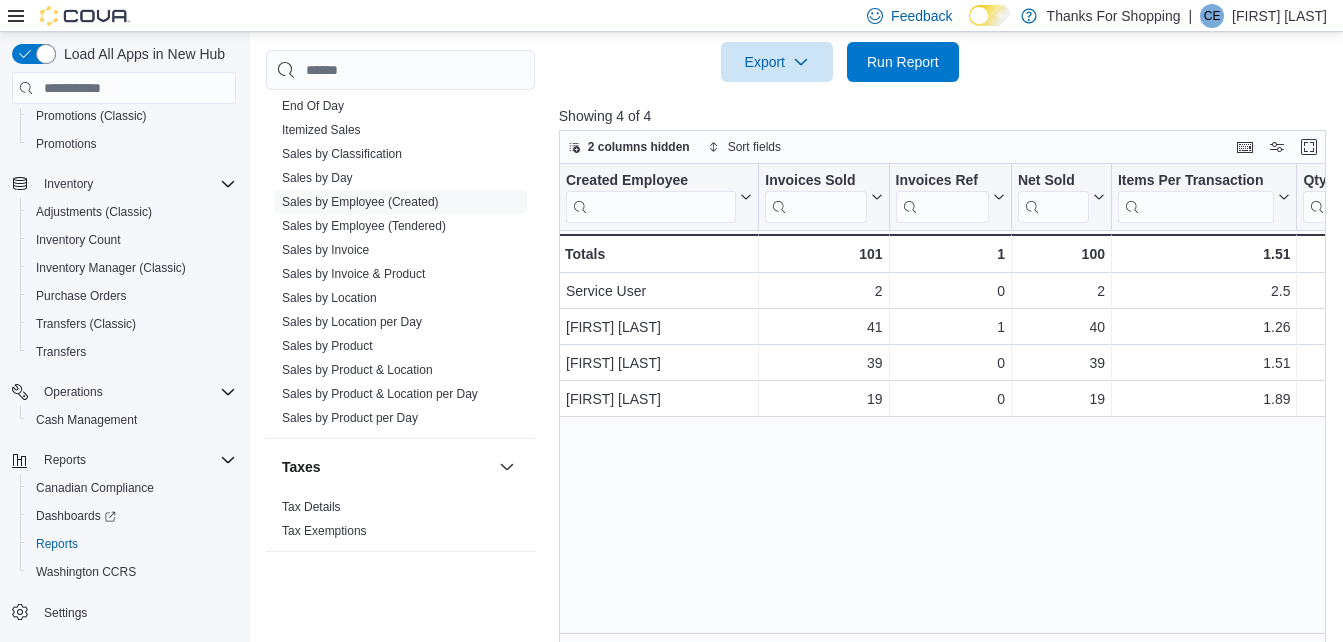 scroll, scrollTop: 731, scrollLeft: 0, axis: vertical 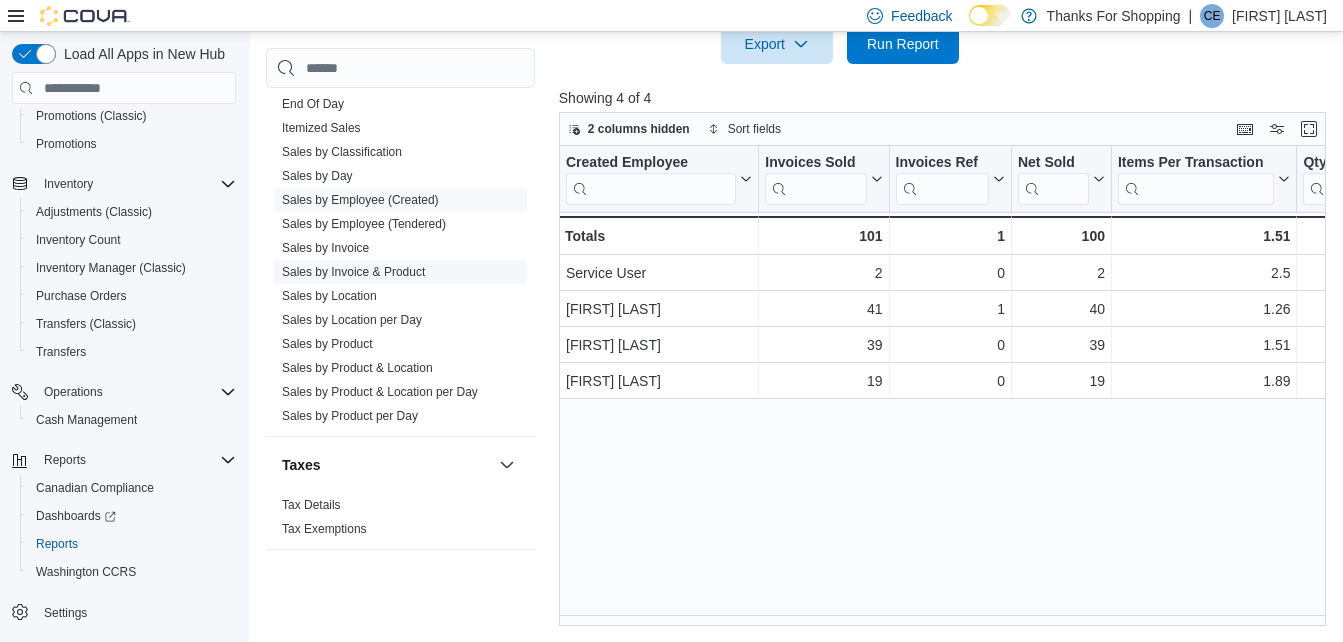 click on "Sales by Invoice & Product" at bounding box center (353, 272) 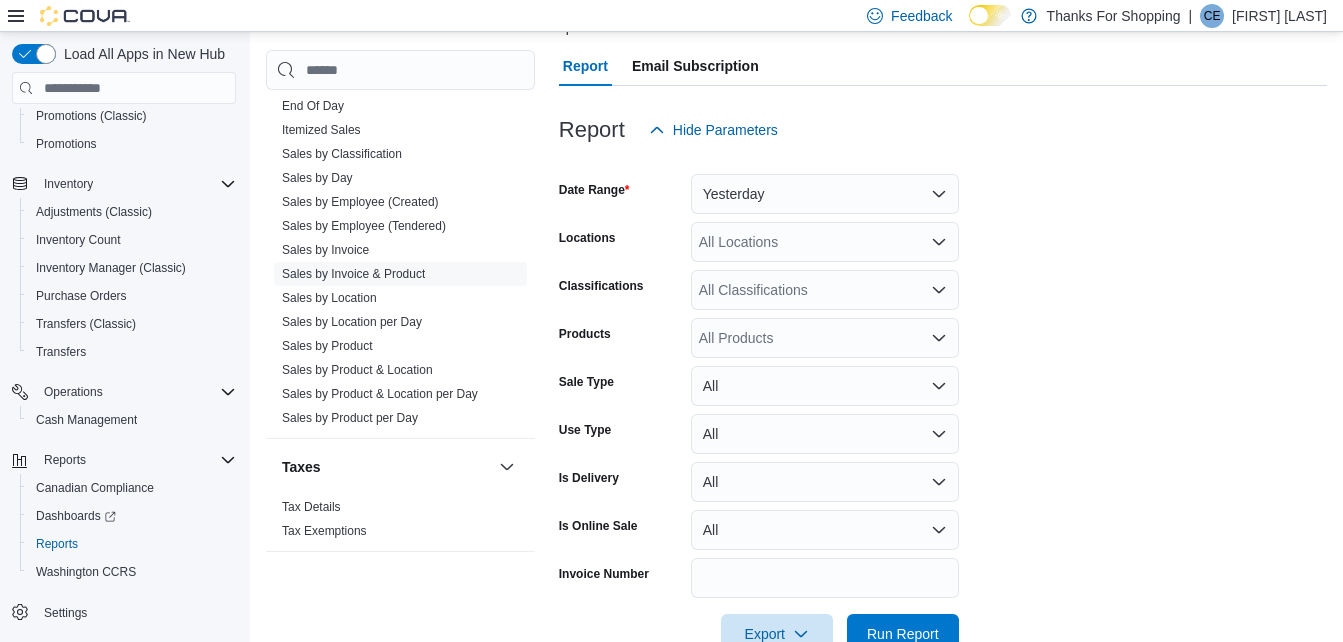 scroll, scrollTop: 67, scrollLeft: 0, axis: vertical 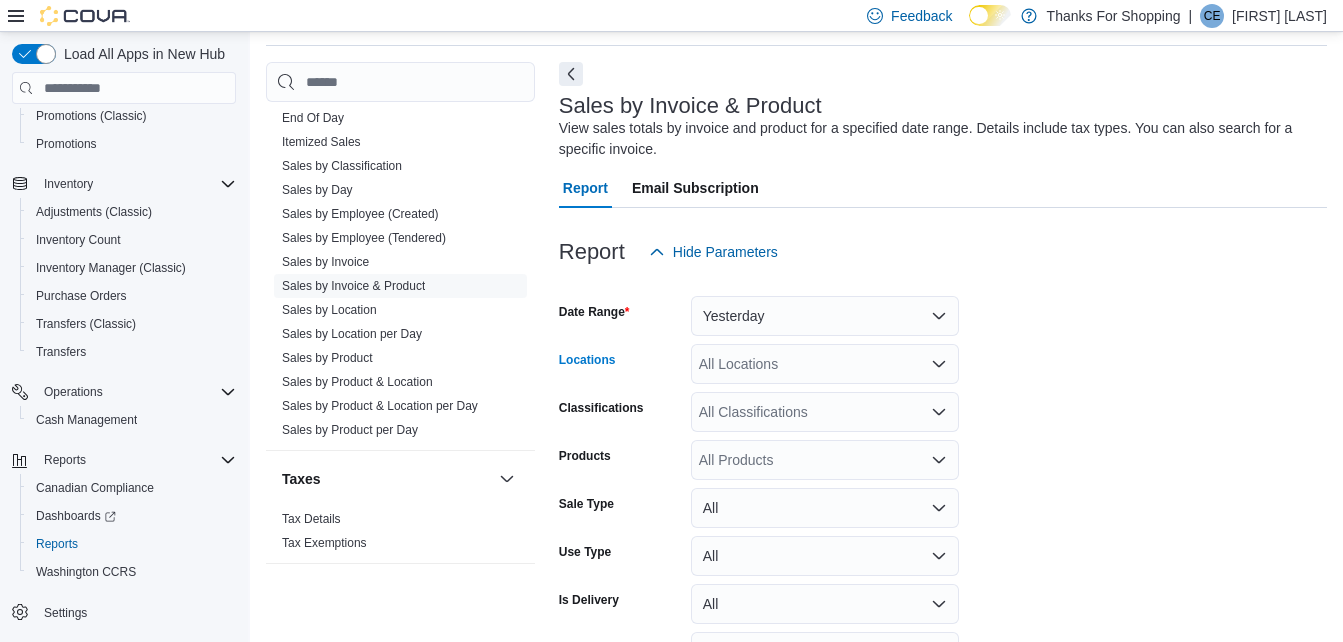 click on "All Locations" at bounding box center (825, 364) 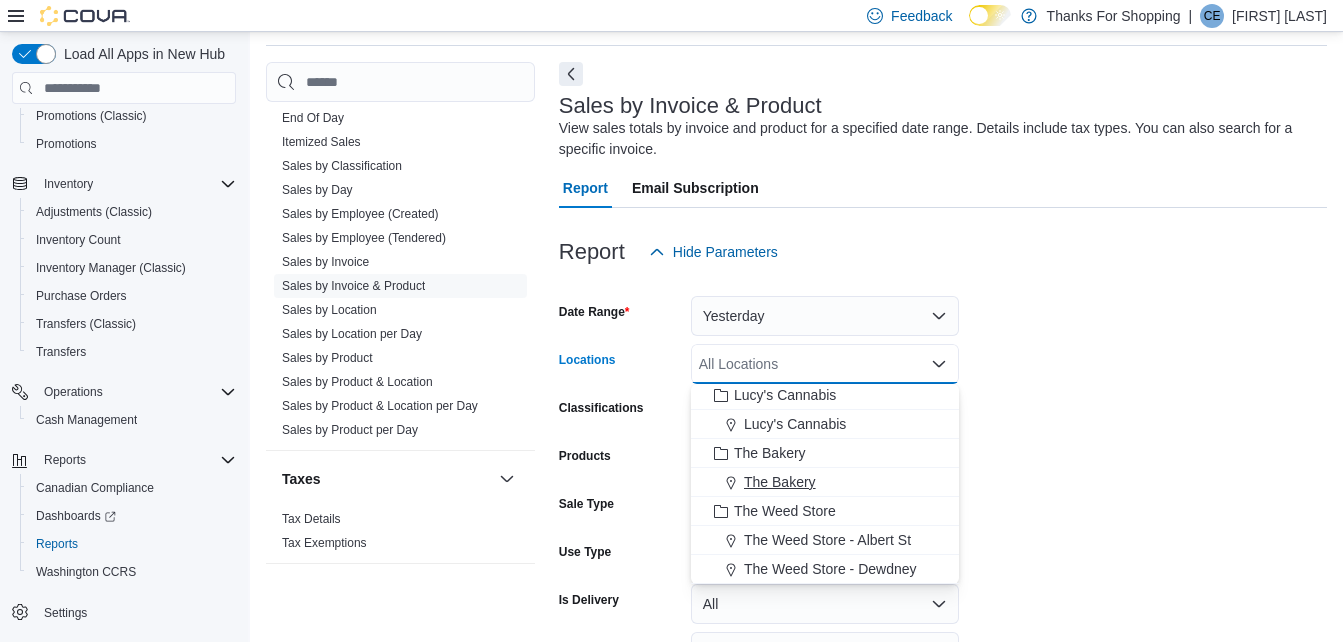 click on "The Bakery" at bounding box center (780, 482) 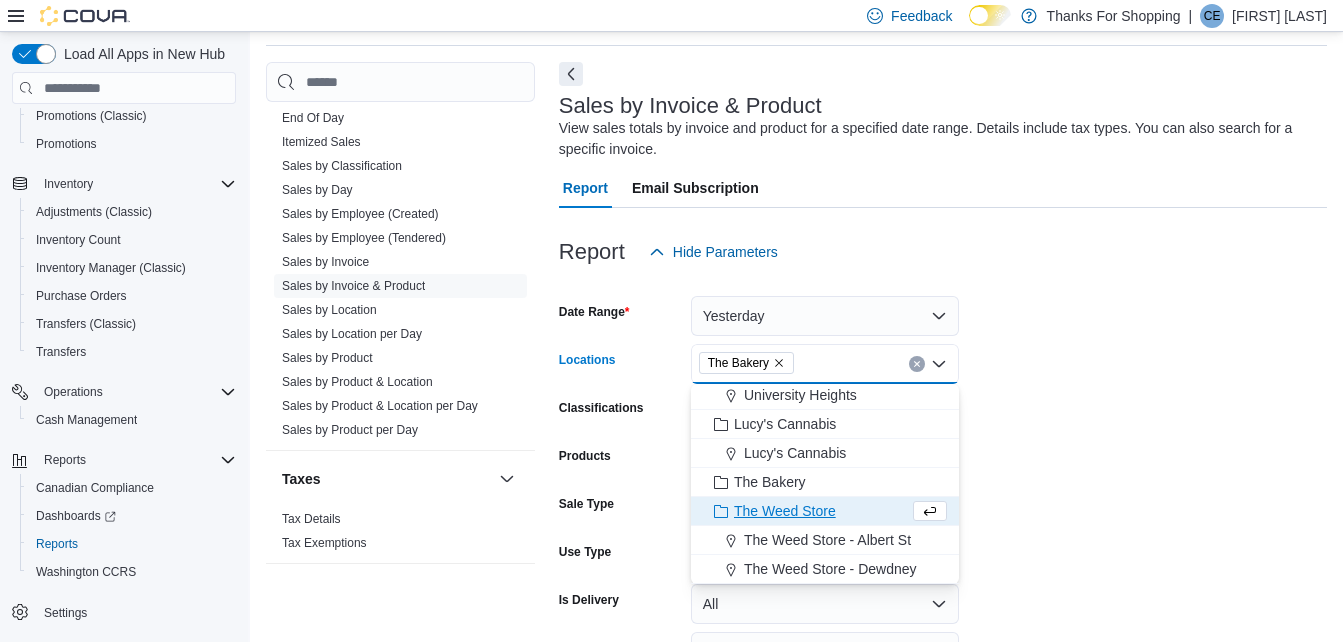 scroll, scrollTop: 496, scrollLeft: 0, axis: vertical 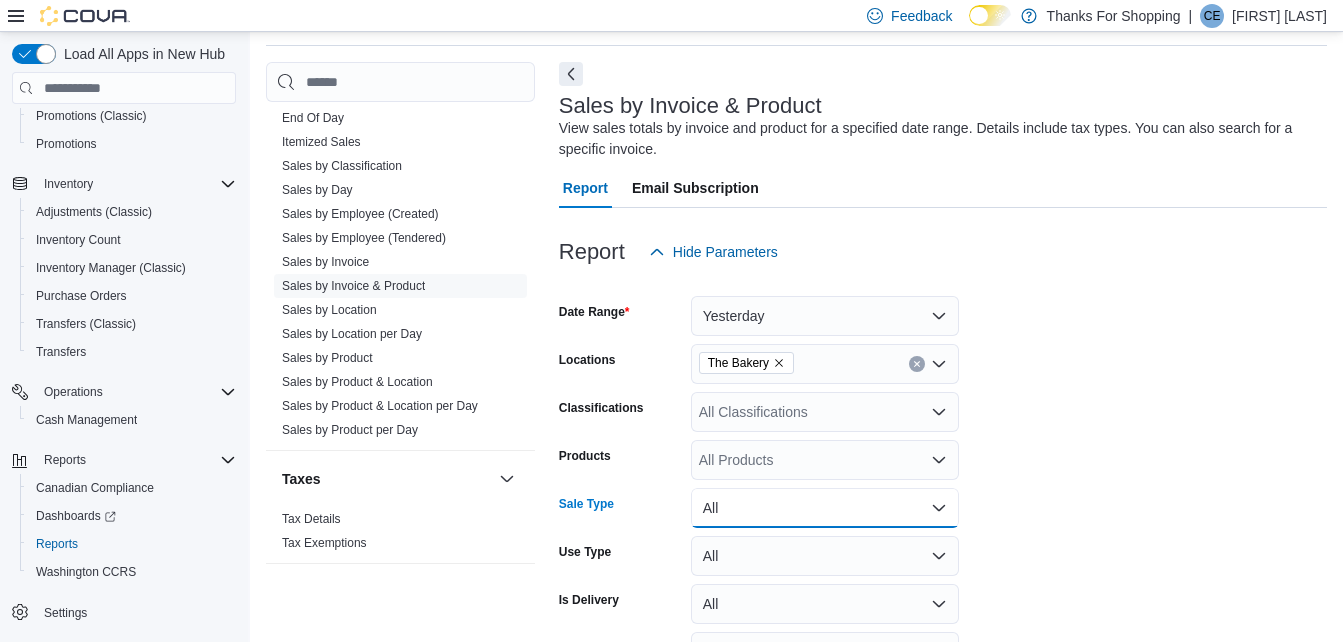 click on "All" at bounding box center [825, 508] 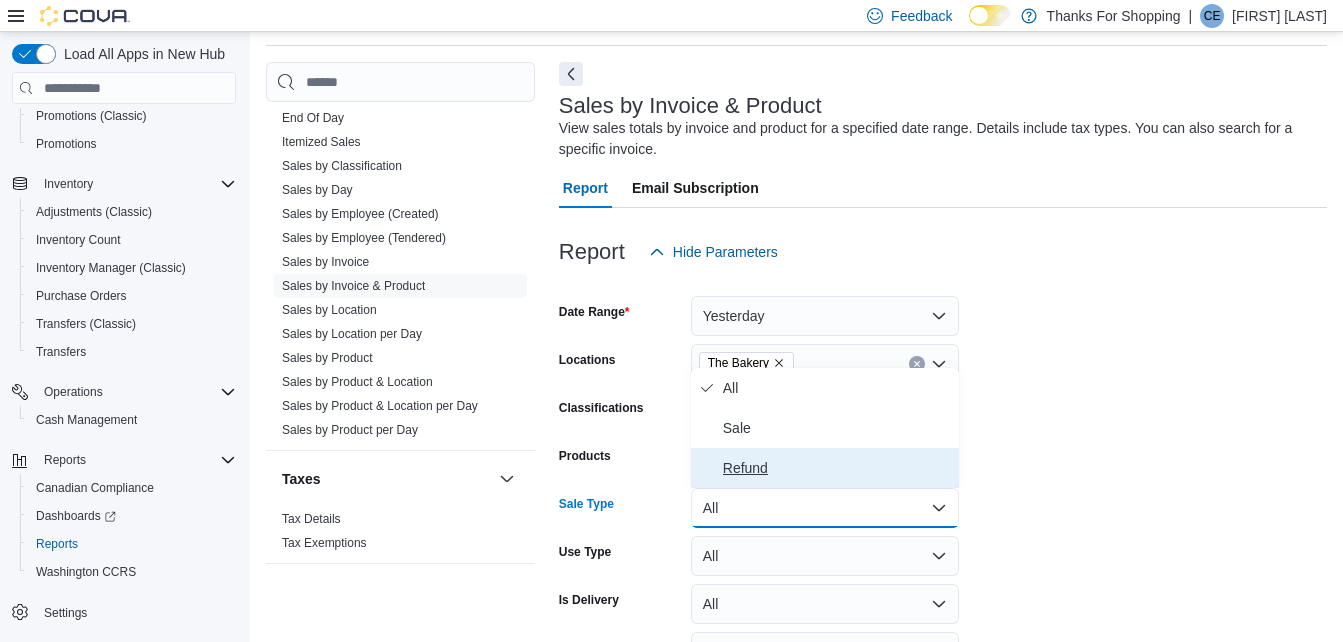 click on "Refund" at bounding box center (837, 468) 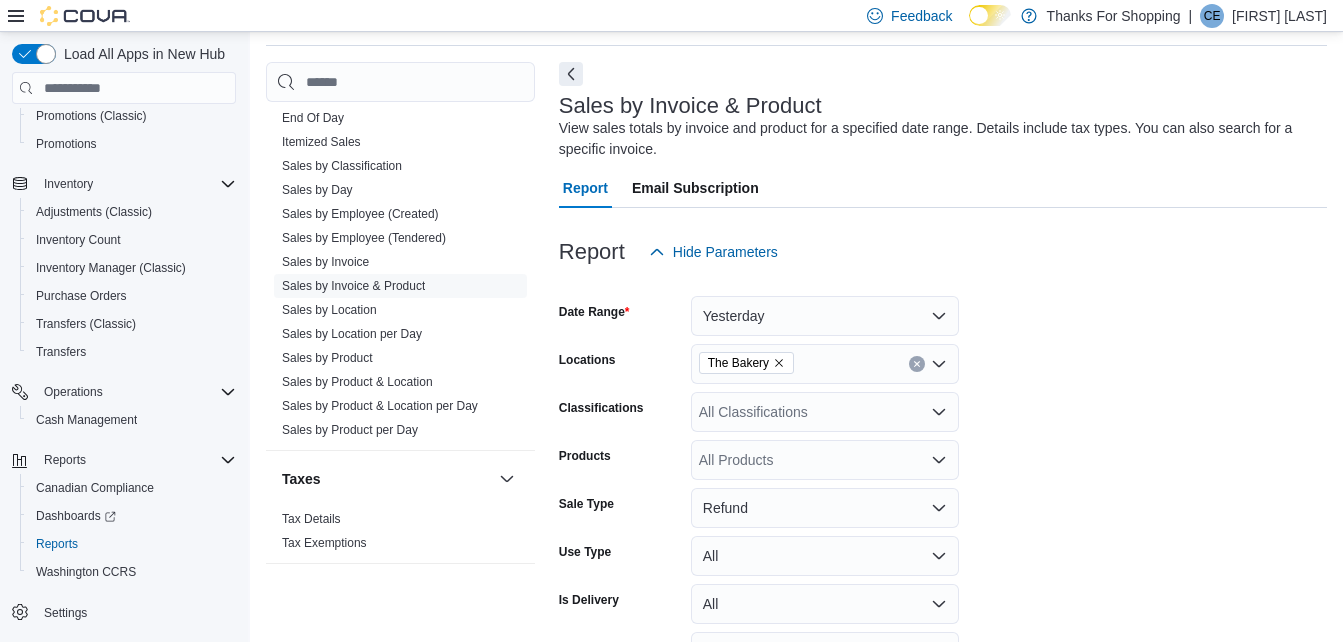 click on "Date Range Yesterday Locations The Bakery Classifications All Classifications Products All Products Sale Type Refund Use Type All Is Delivery All Is Online Sale All Invoice Number Export Run Report" at bounding box center (943, 524) 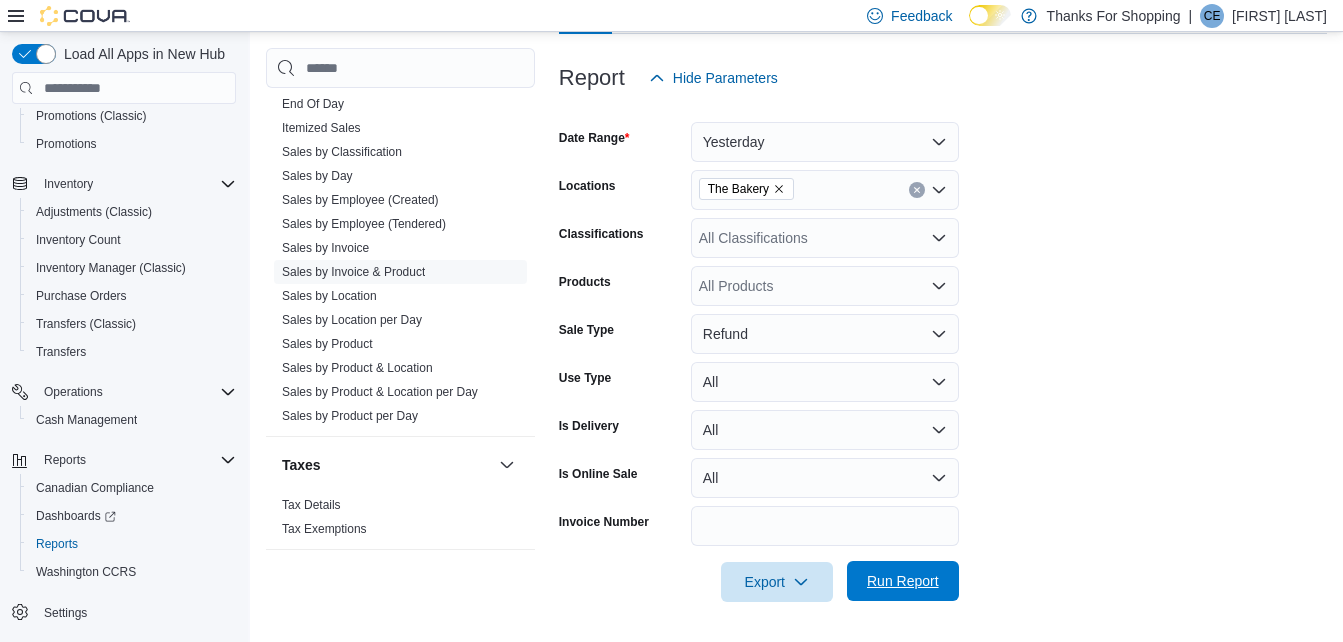 click on "Run Report" at bounding box center (903, 581) 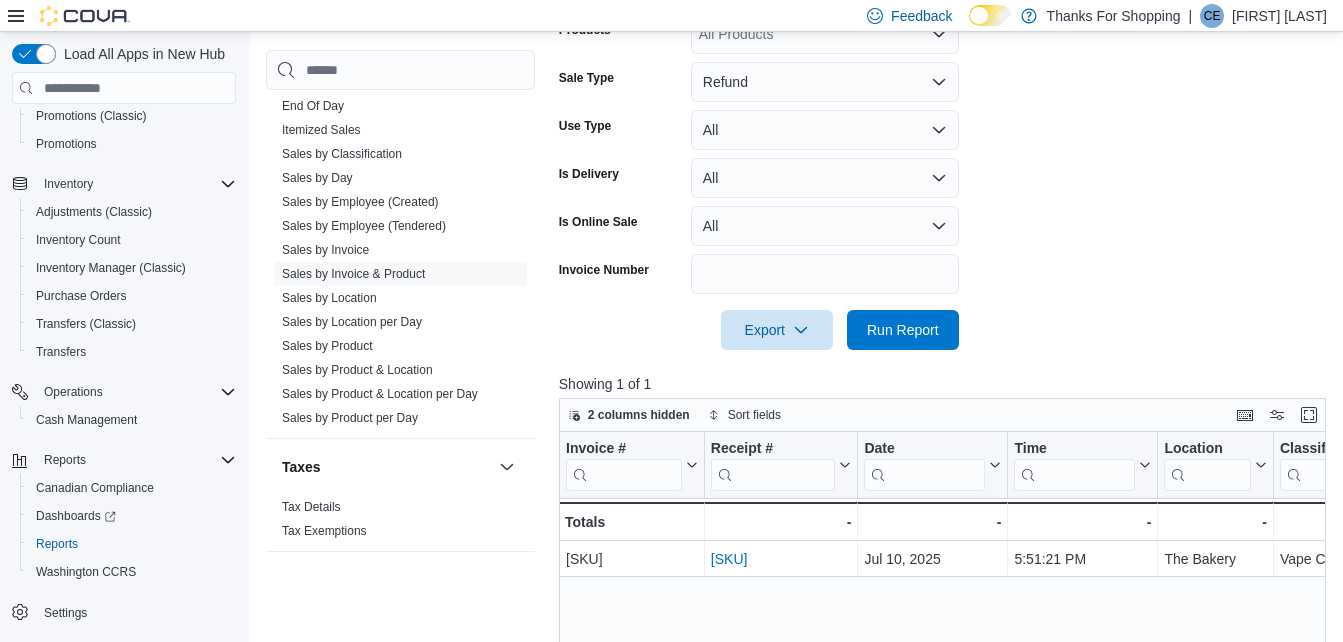 scroll, scrollTop: 779, scrollLeft: 0, axis: vertical 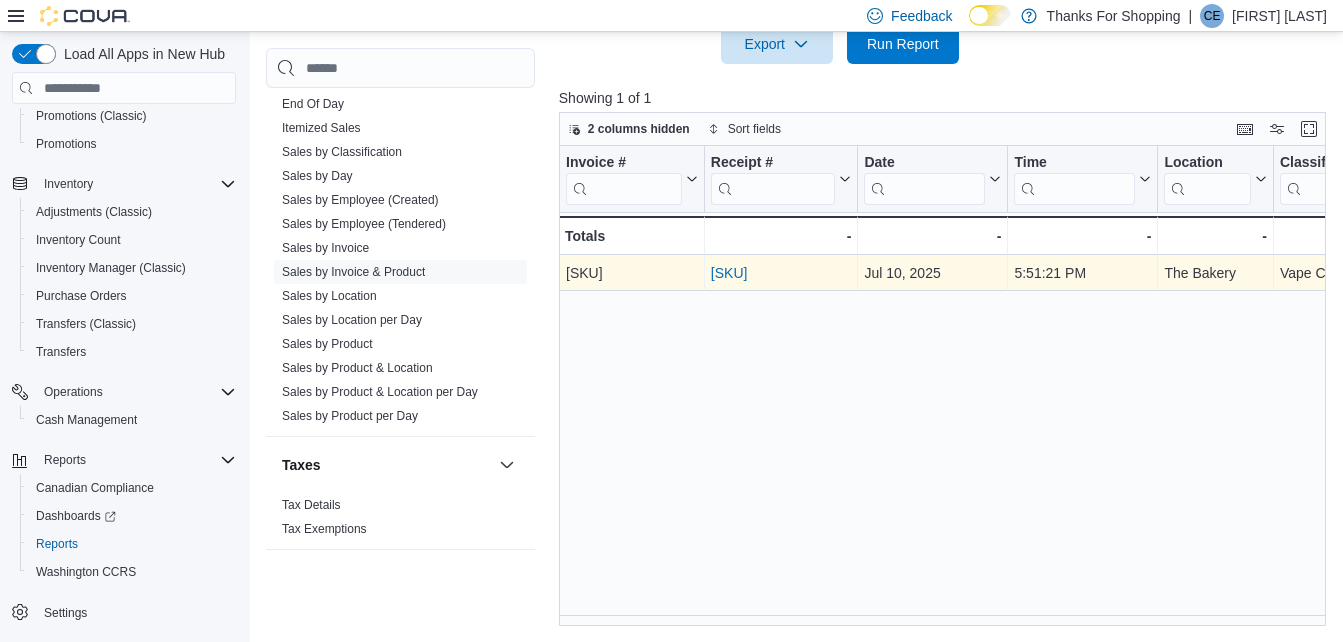 click on "[SKU]" at bounding box center [729, 273] 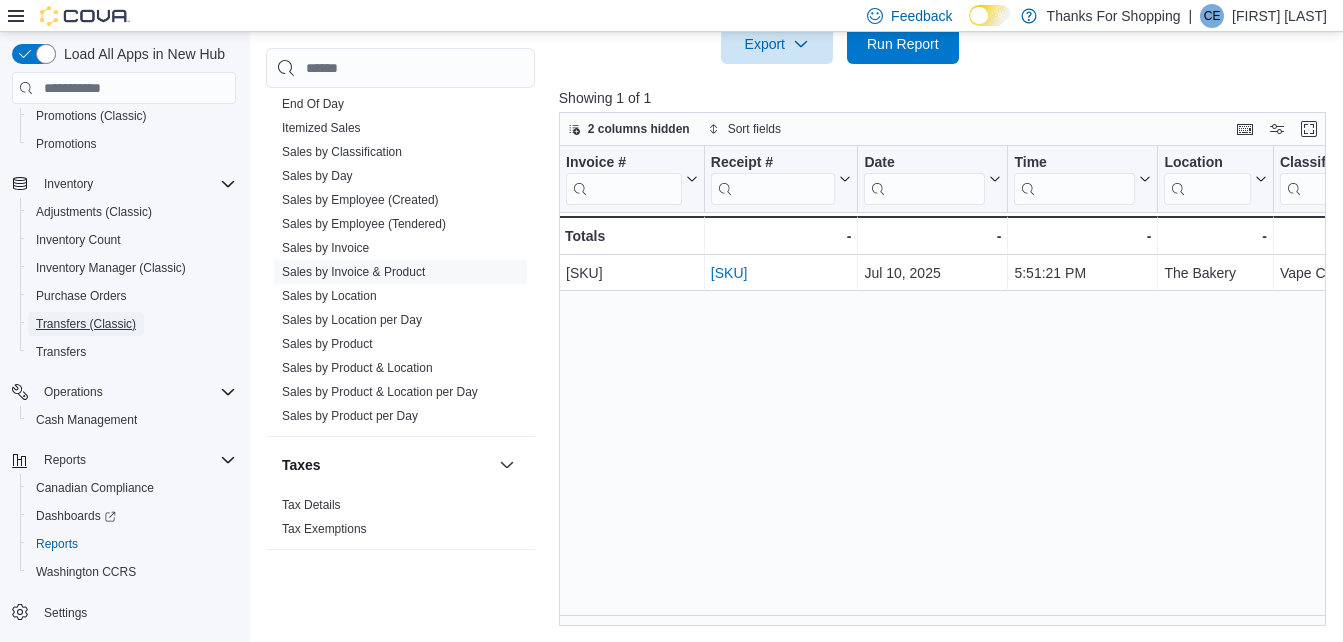 drag, startPoint x: 91, startPoint y: 315, endPoint x: 681, endPoint y: 125, distance: 619.8387 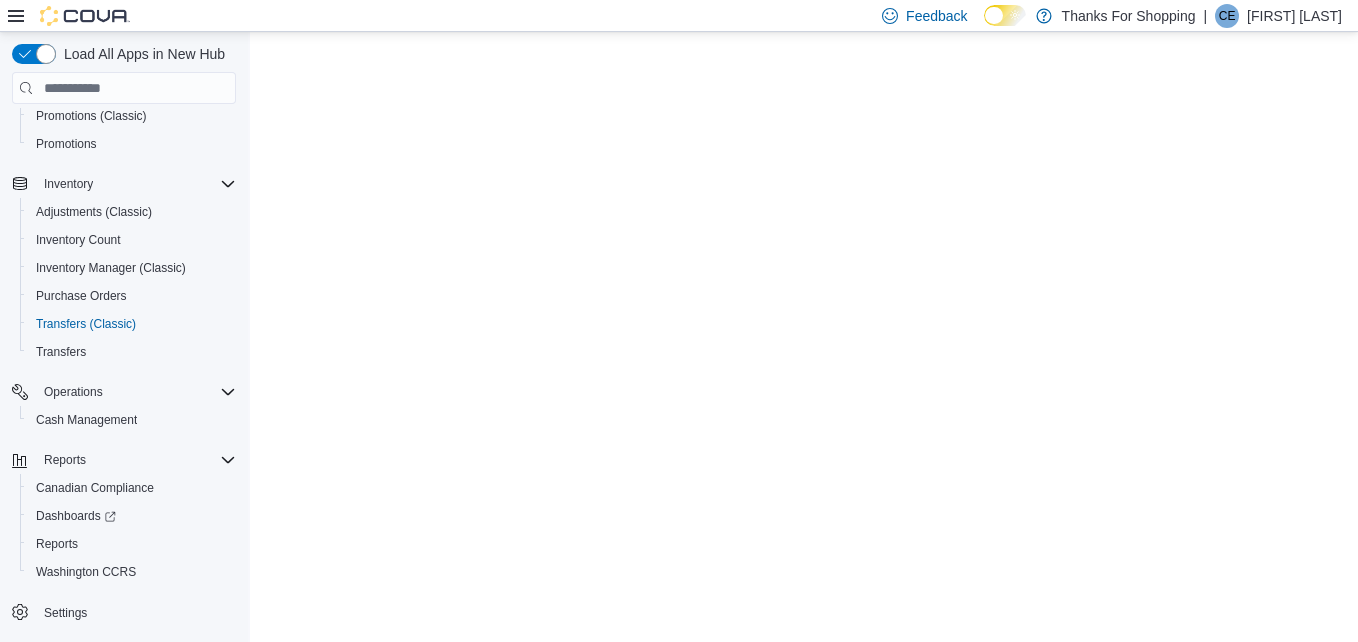 scroll, scrollTop: 0, scrollLeft: 0, axis: both 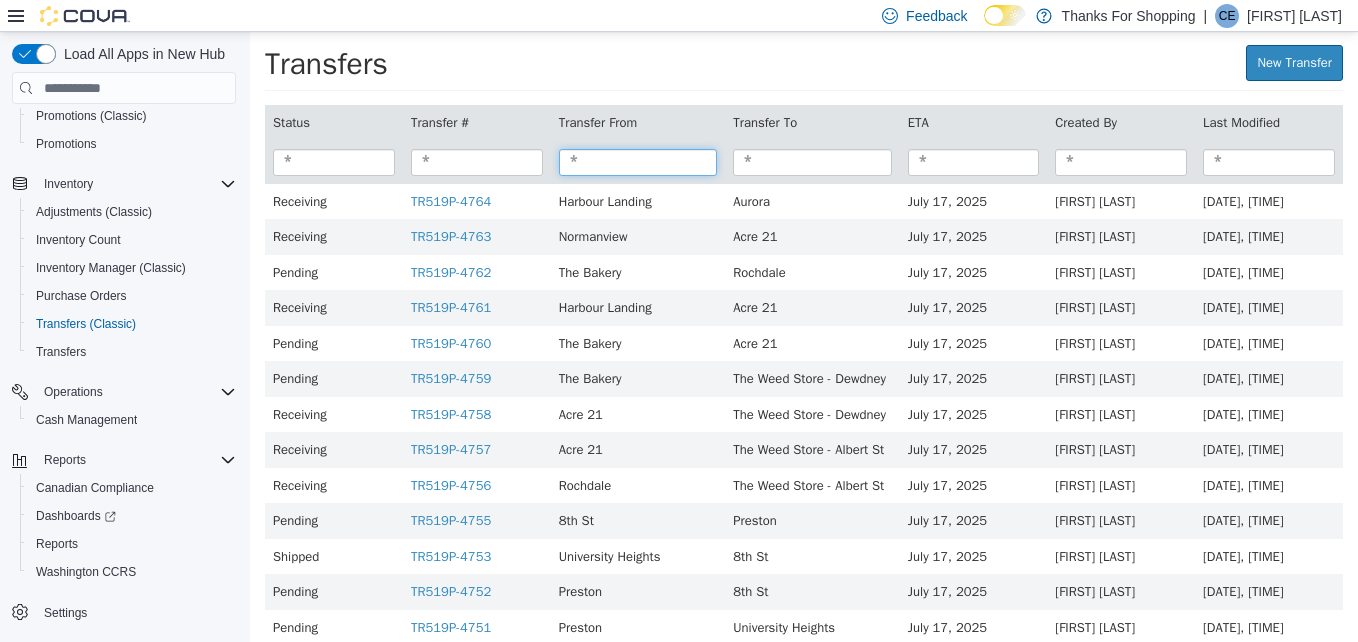 click at bounding box center [638, 162] 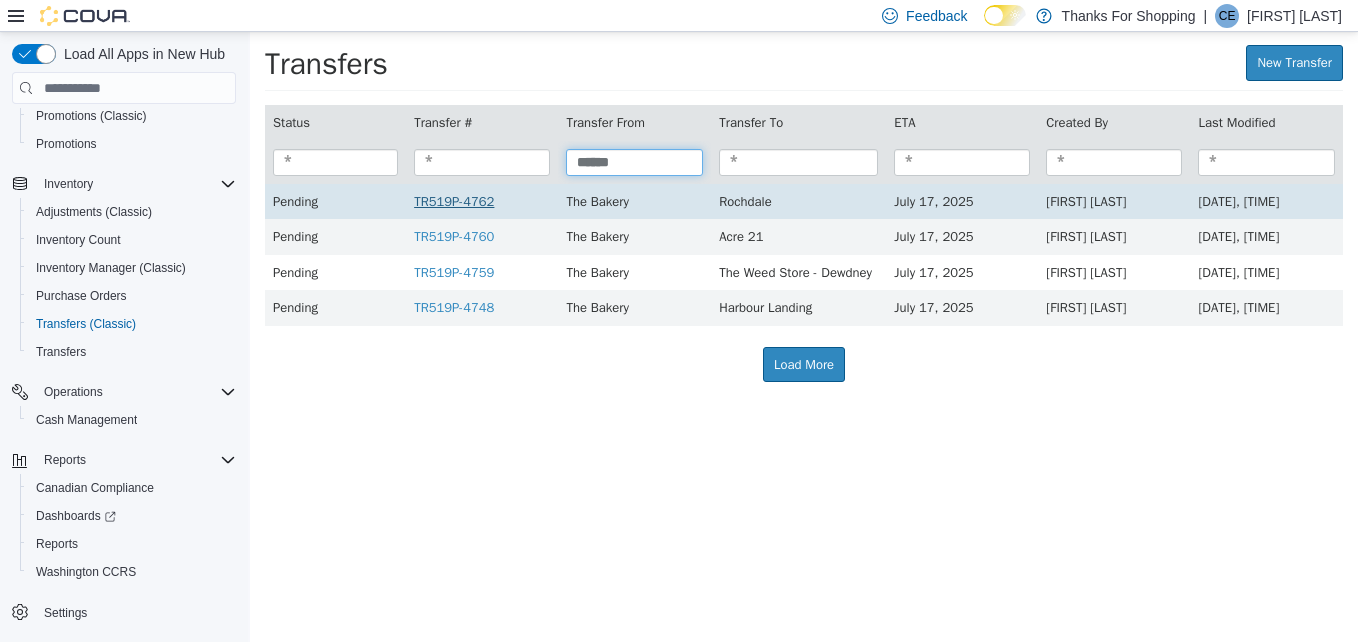 type on "******" 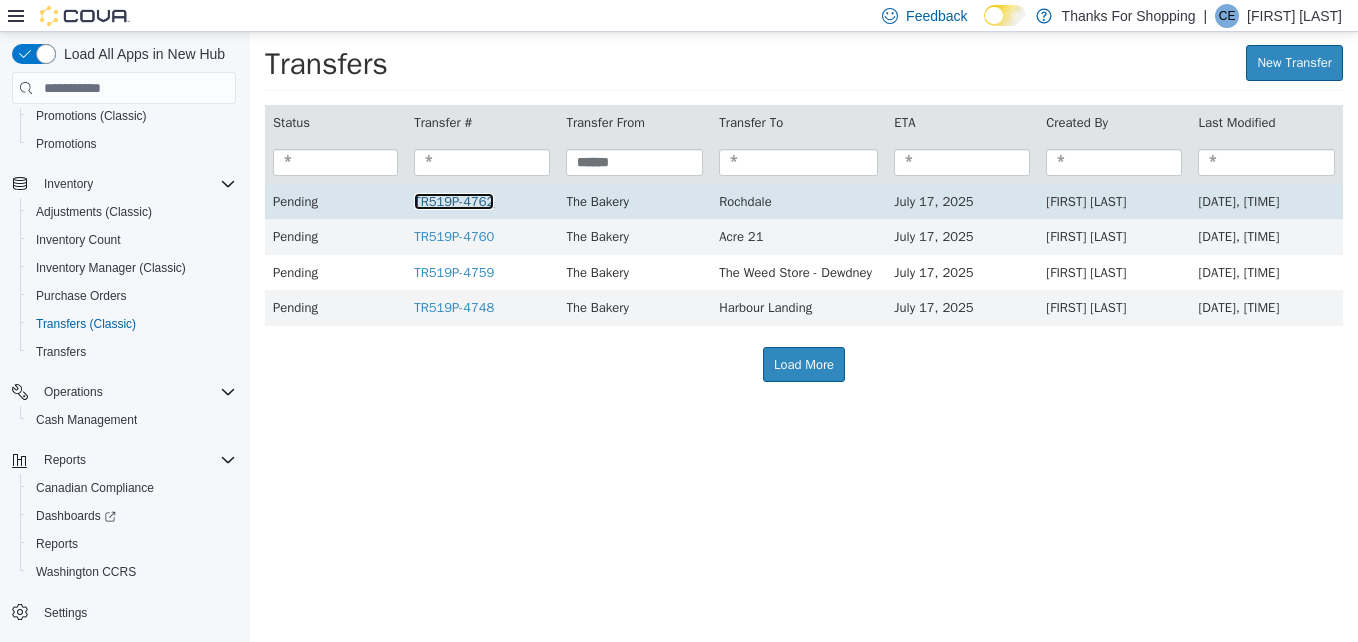 click on "TR519P-4762" at bounding box center [454, 201] 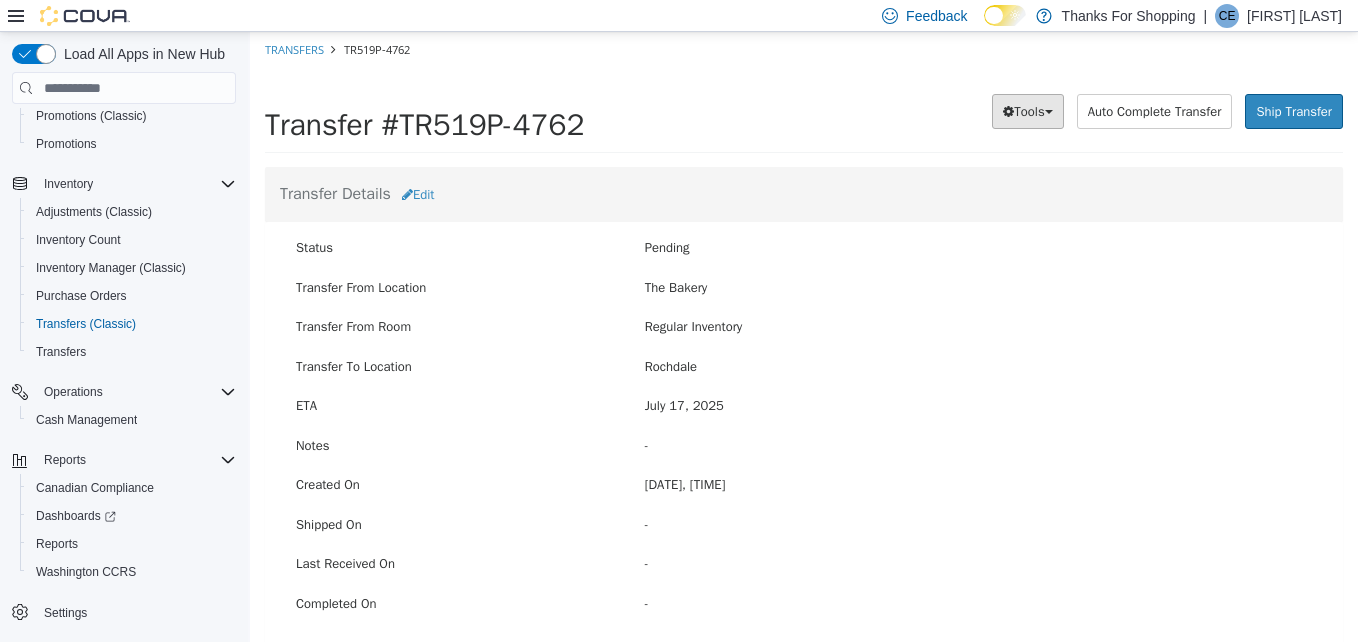click on "Tools" at bounding box center [1027, 112] 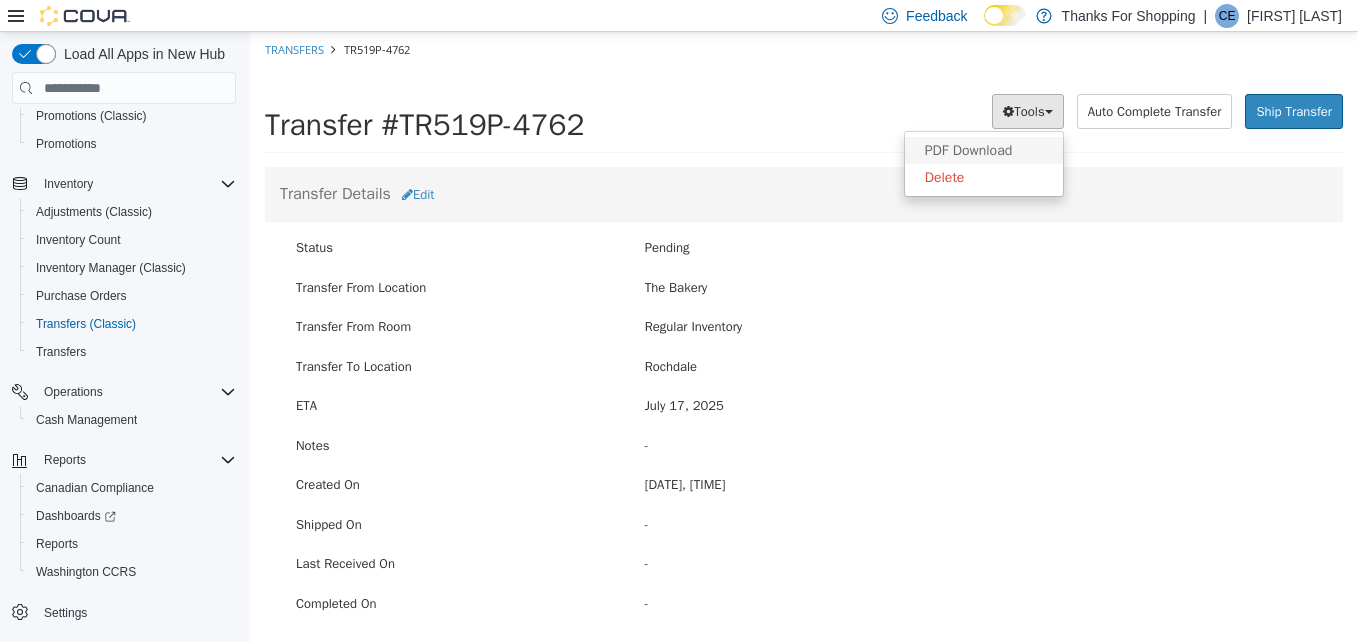 click on "PDF Download" at bounding box center (984, 150) 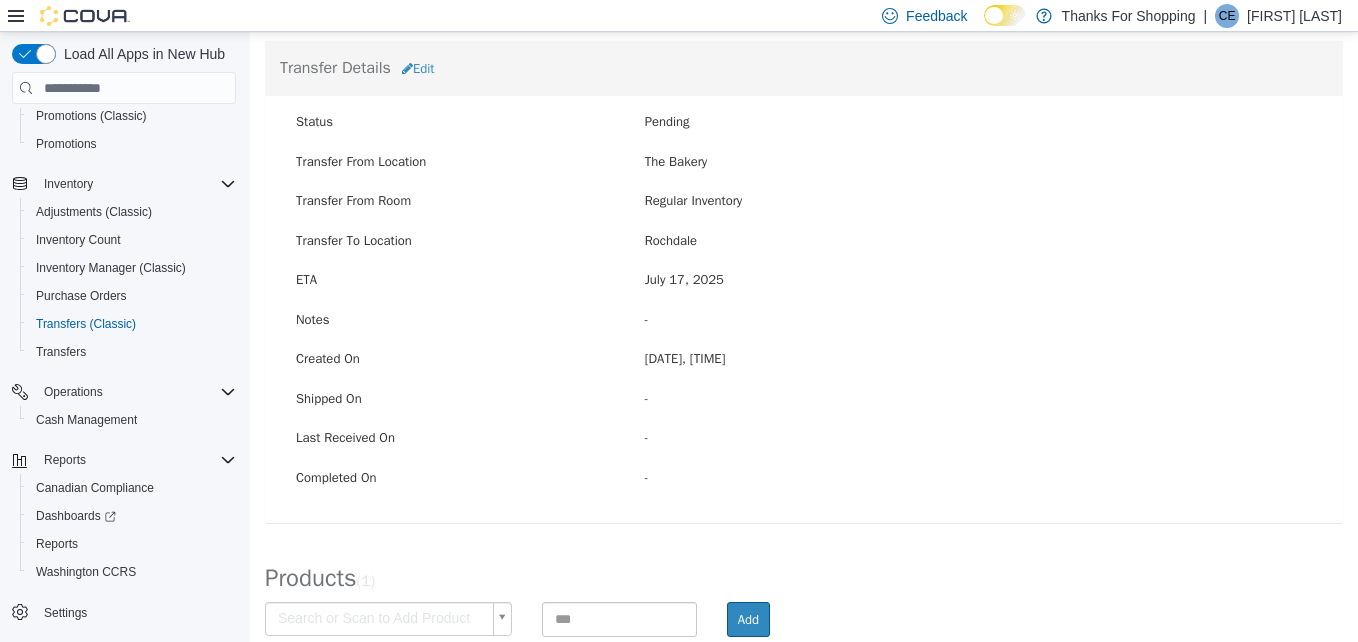scroll, scrollTop: 0, scrollLeft: 0, axis: both 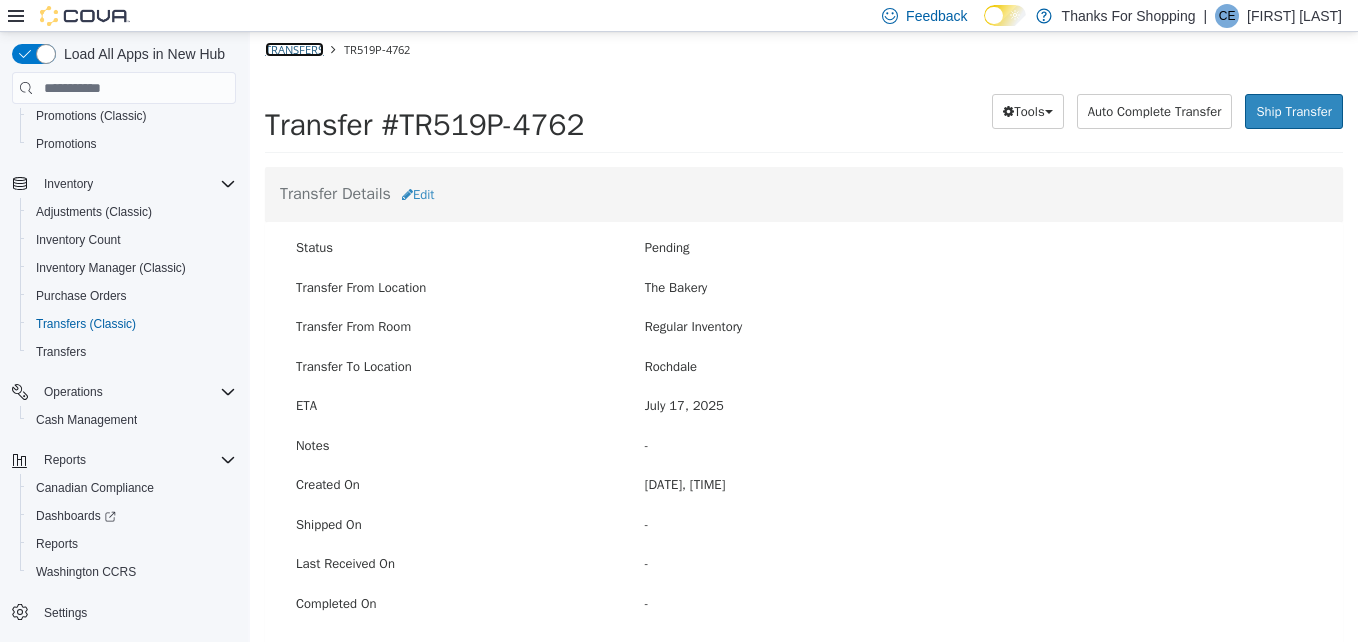 click on "Transfers" at bounding box center [294, 49] 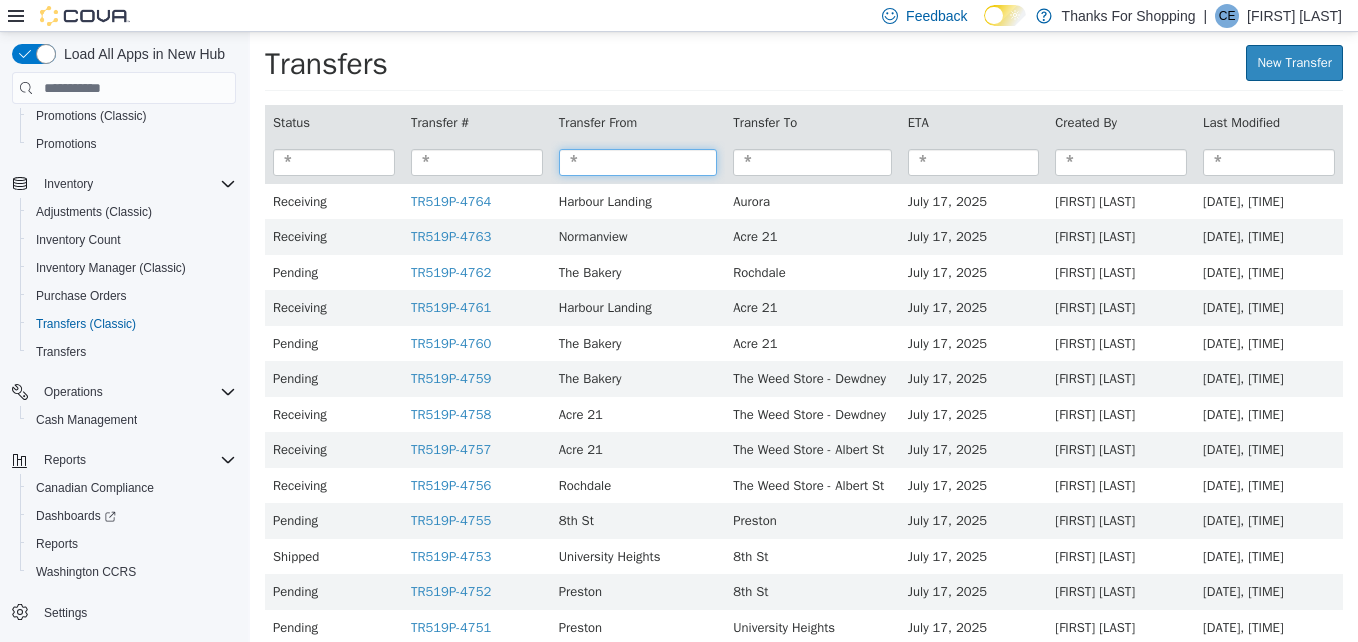 click at bounding box center [638, 162] 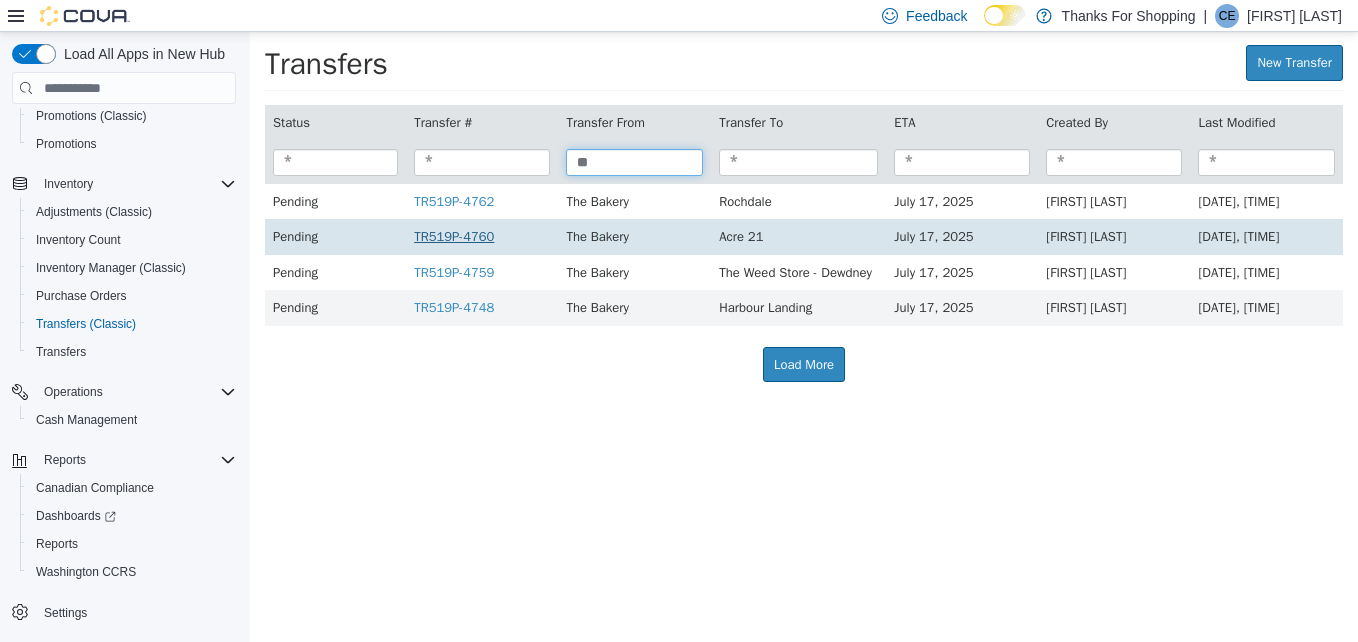 type on "**" 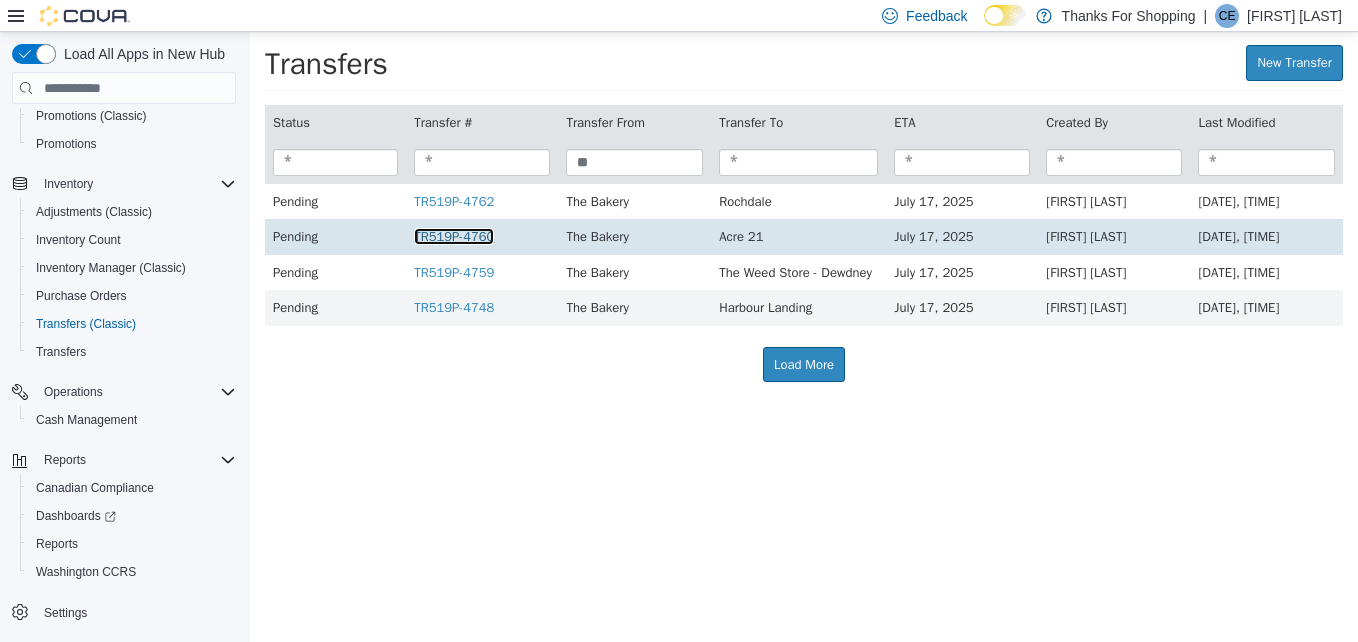 click on "TR519P-4760" at bounding box center [454, 236] 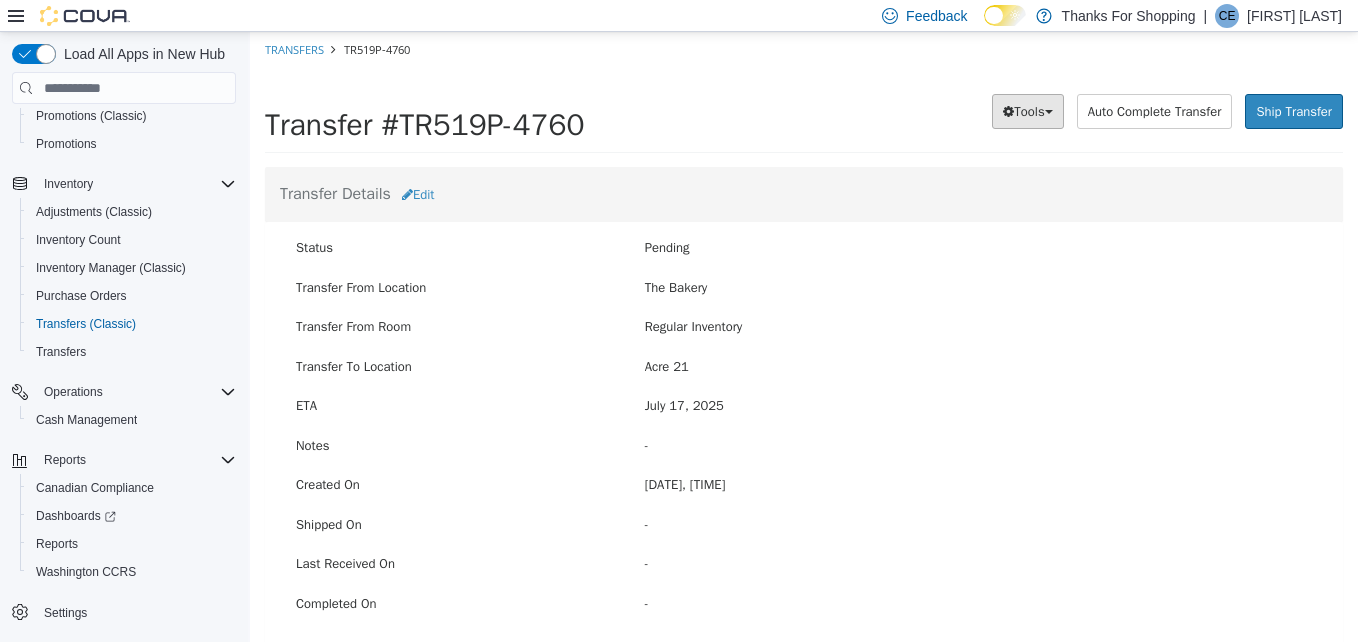 click on "Tools" at bounding box center (1029, 111) 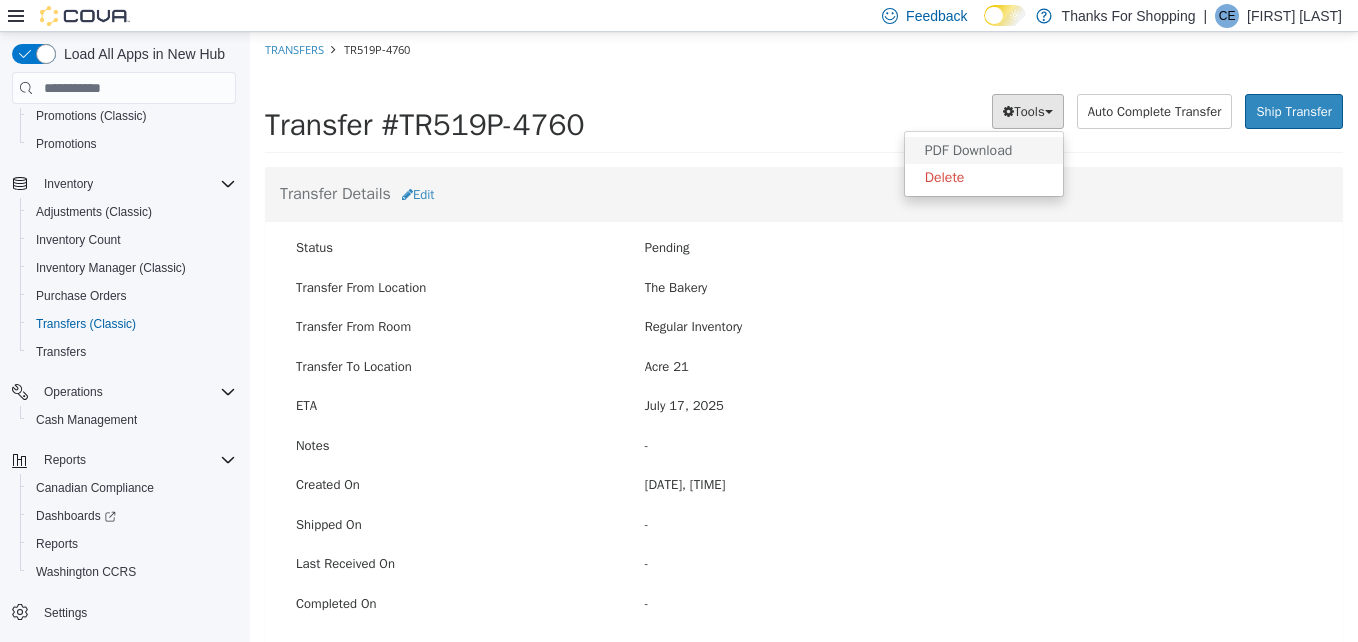 click on "PDF Download" at bounding box center (969, 150) 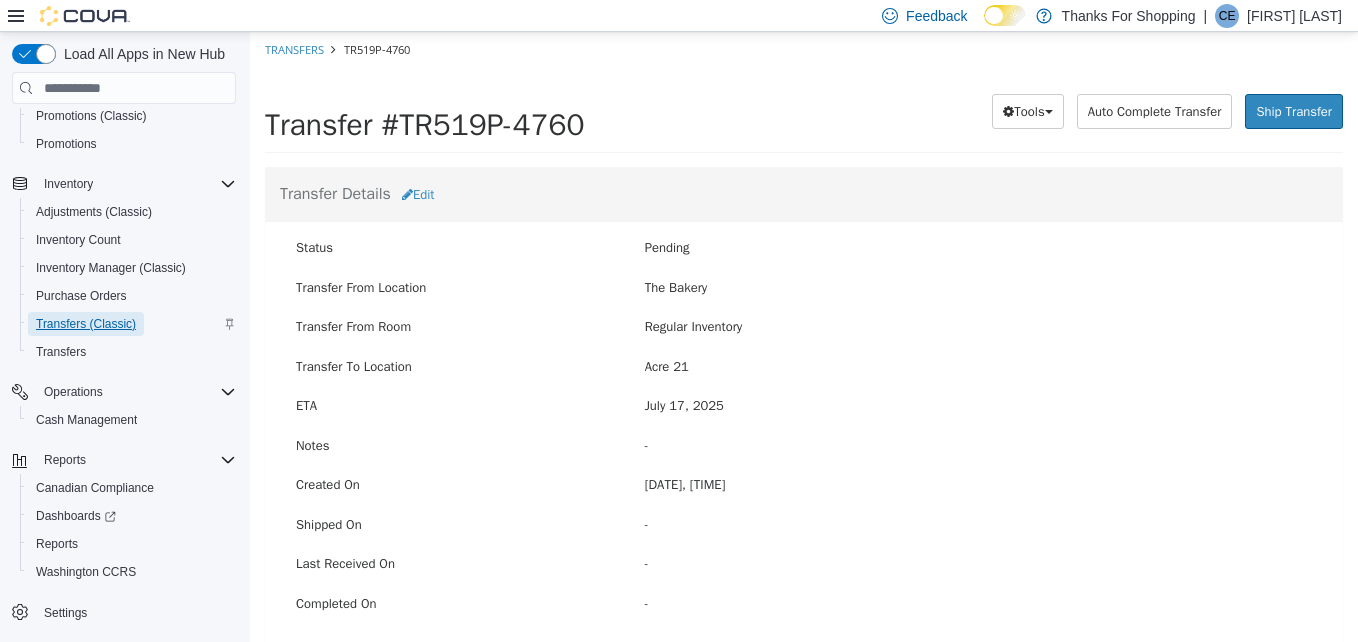 click on "Transfers (Classic)" at bounding box center [86, 324] 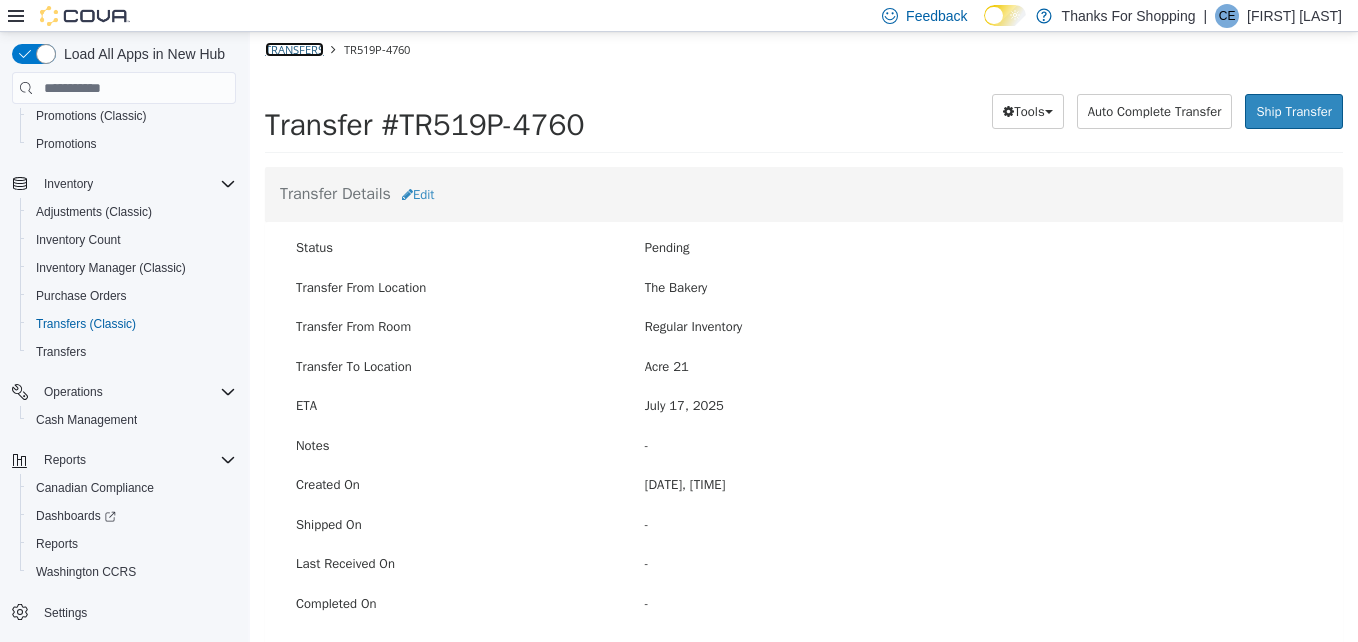 click on "Transfers" at bounding box center (294, 49) 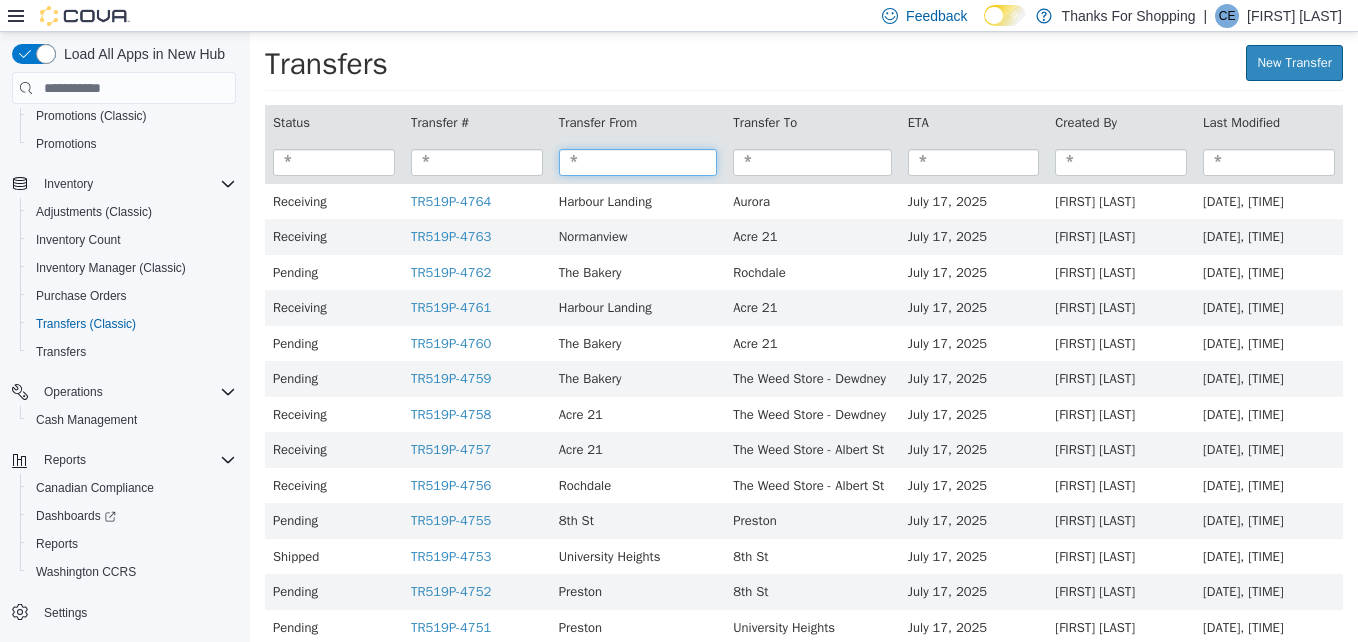 click at bounding box center [638, 162] 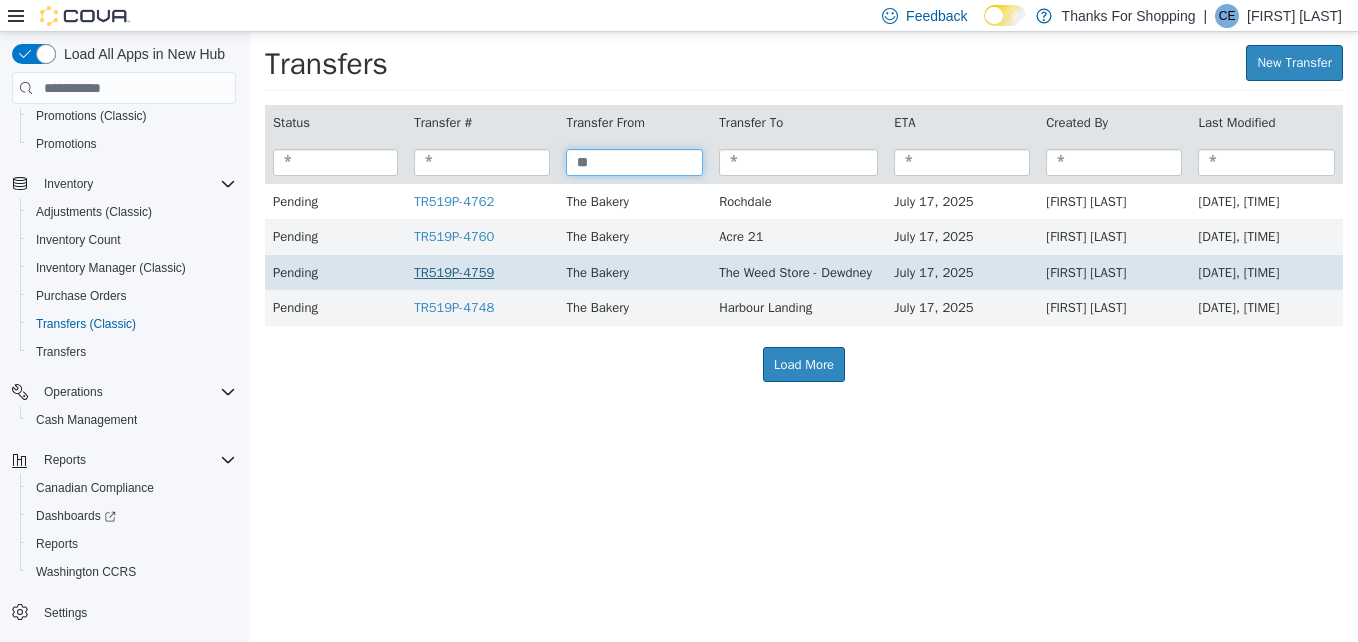 type on "**" 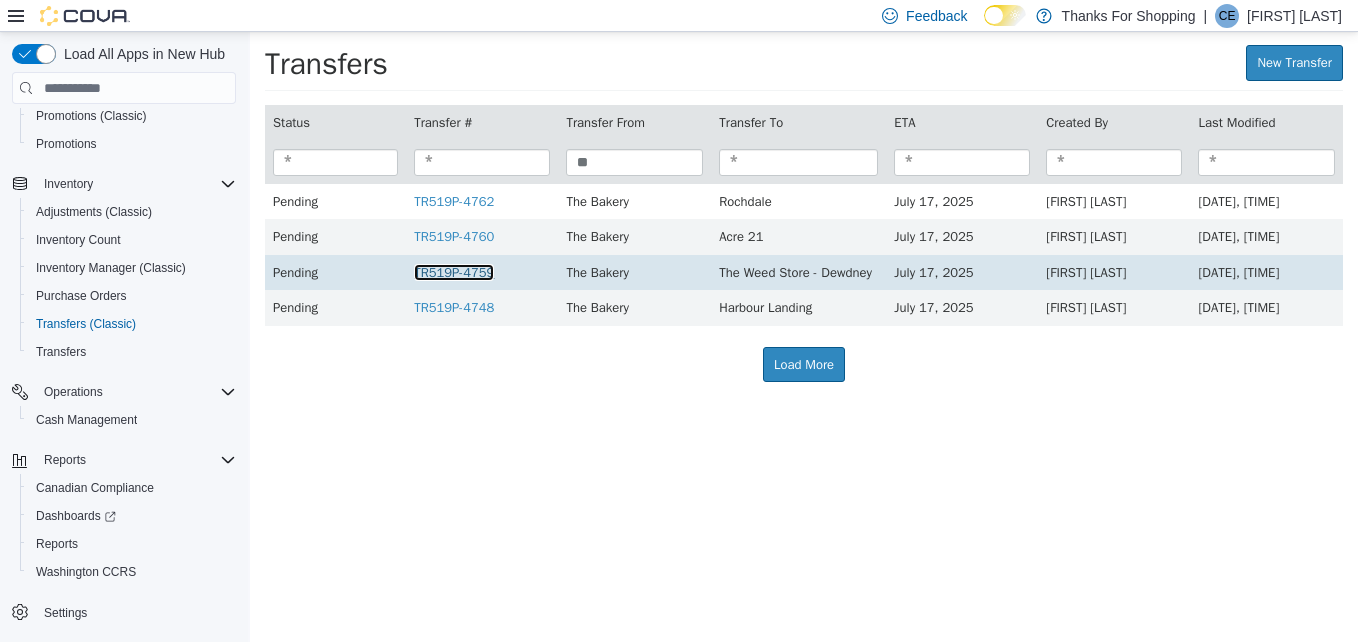click on "TR519P-4759" at bounding box center [454, 272] 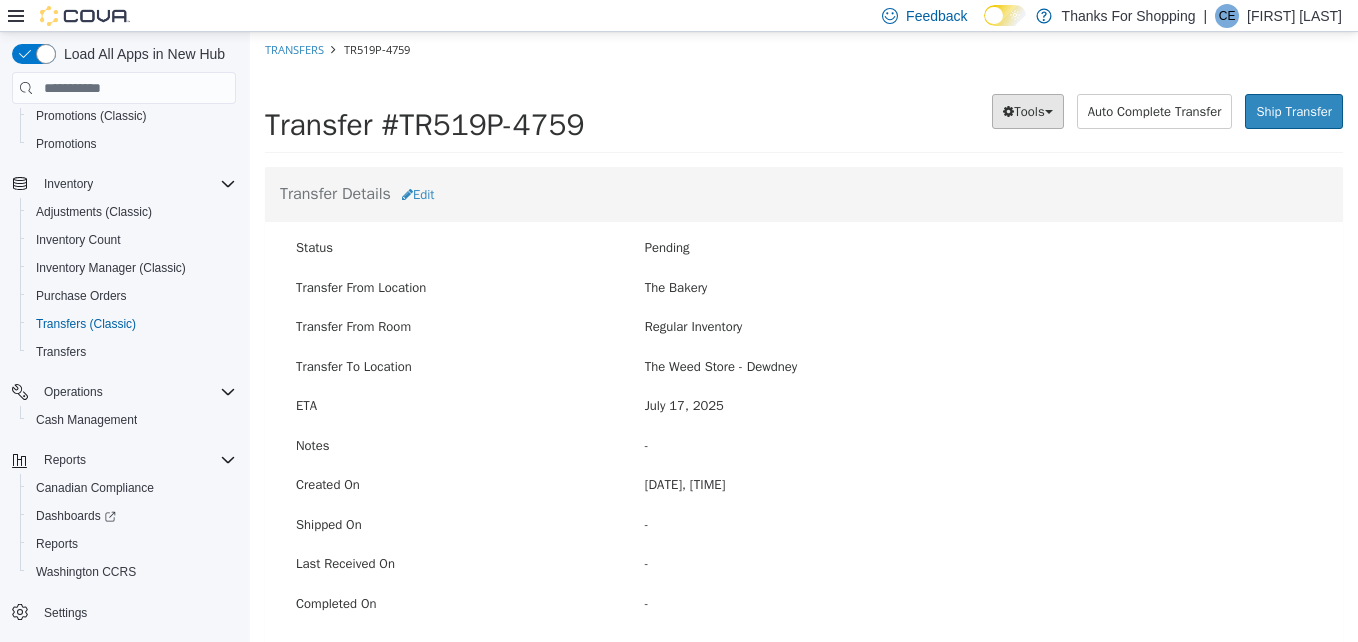 click on "Tools" at bounding box center [1027, 112] 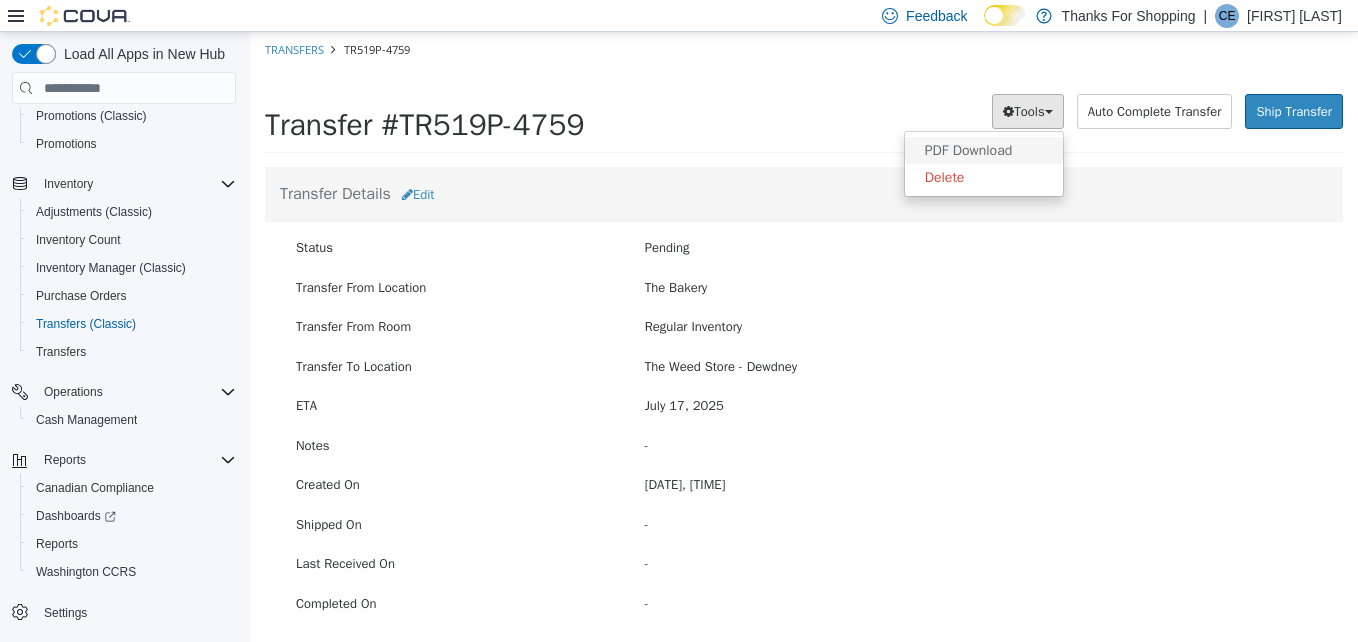 click on "PDF Download" at bounding box center (969, 150) 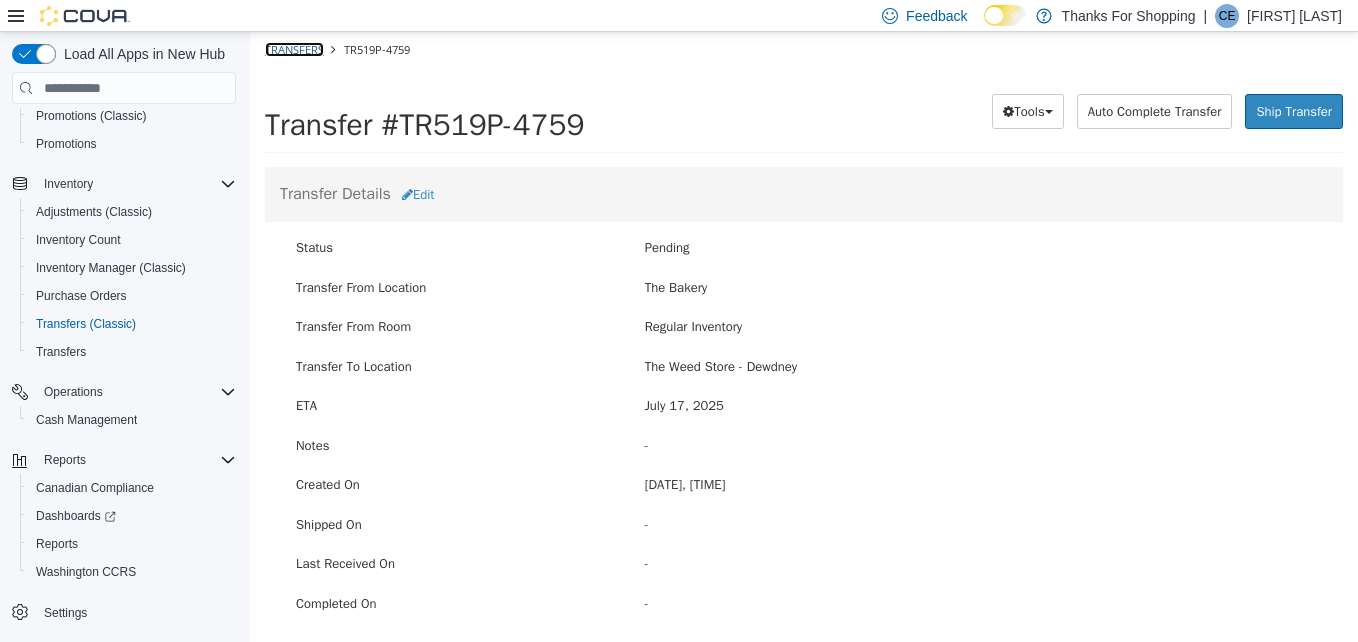 click on "Transfers" at bounding box center (294, 49) 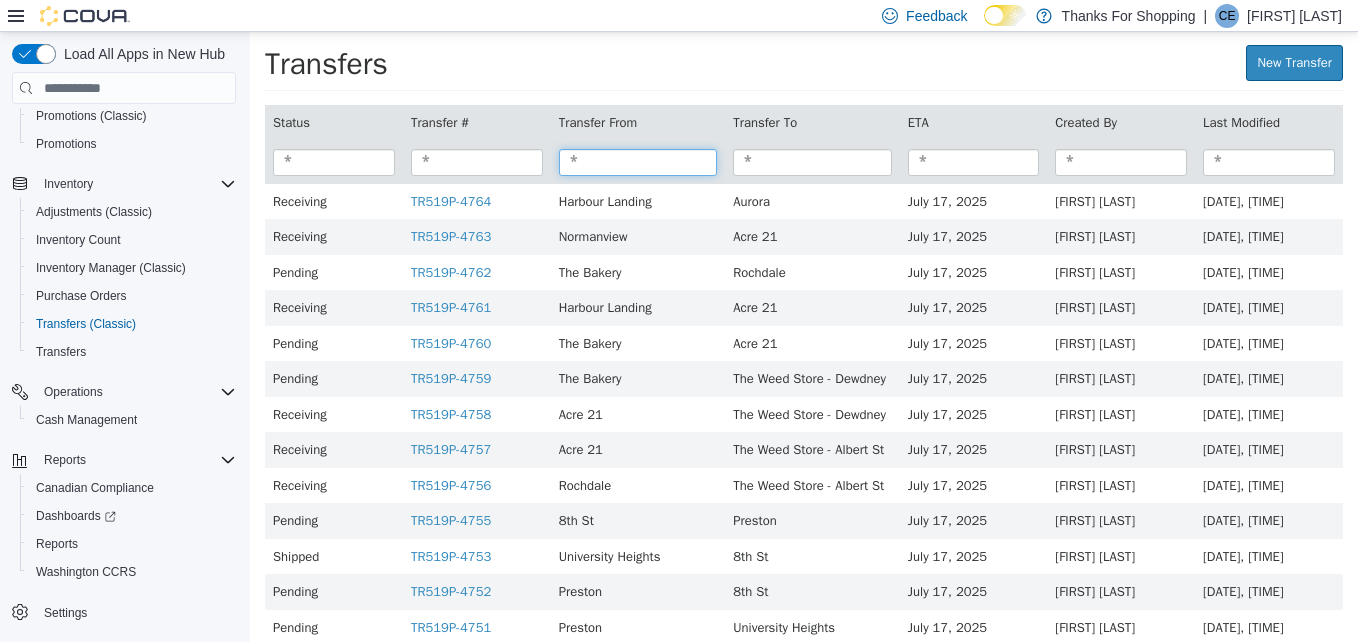 click at bounding box center (638, 162) 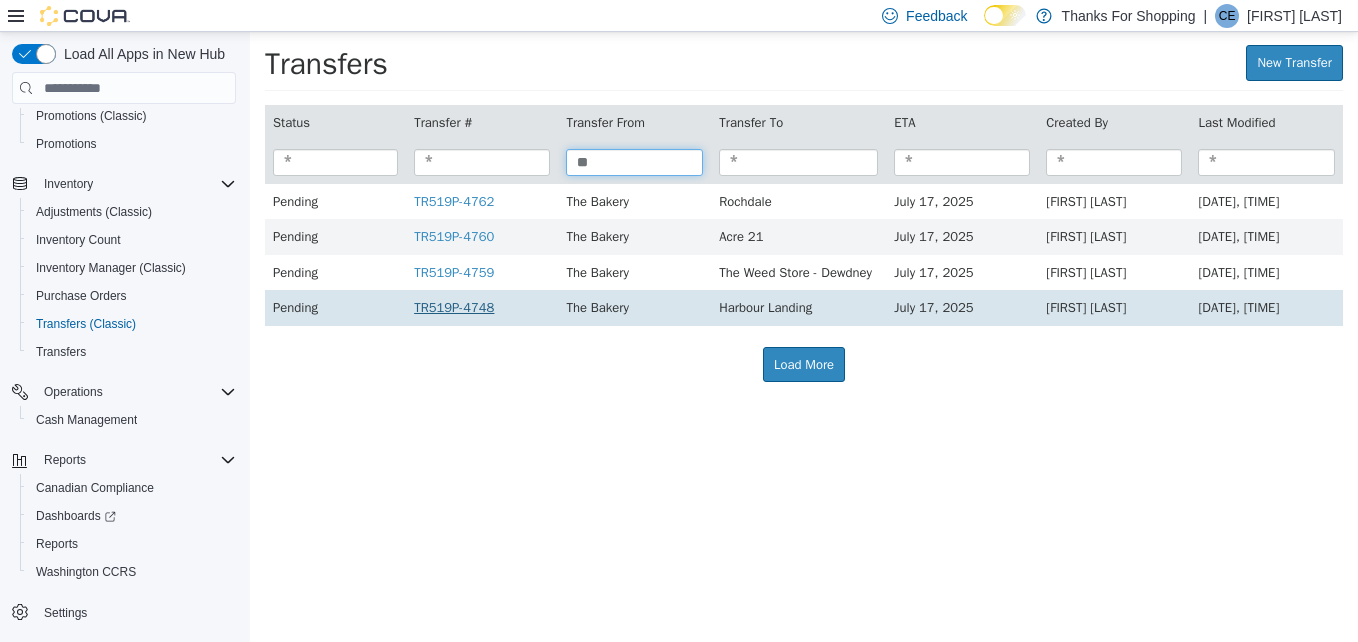type on "**" 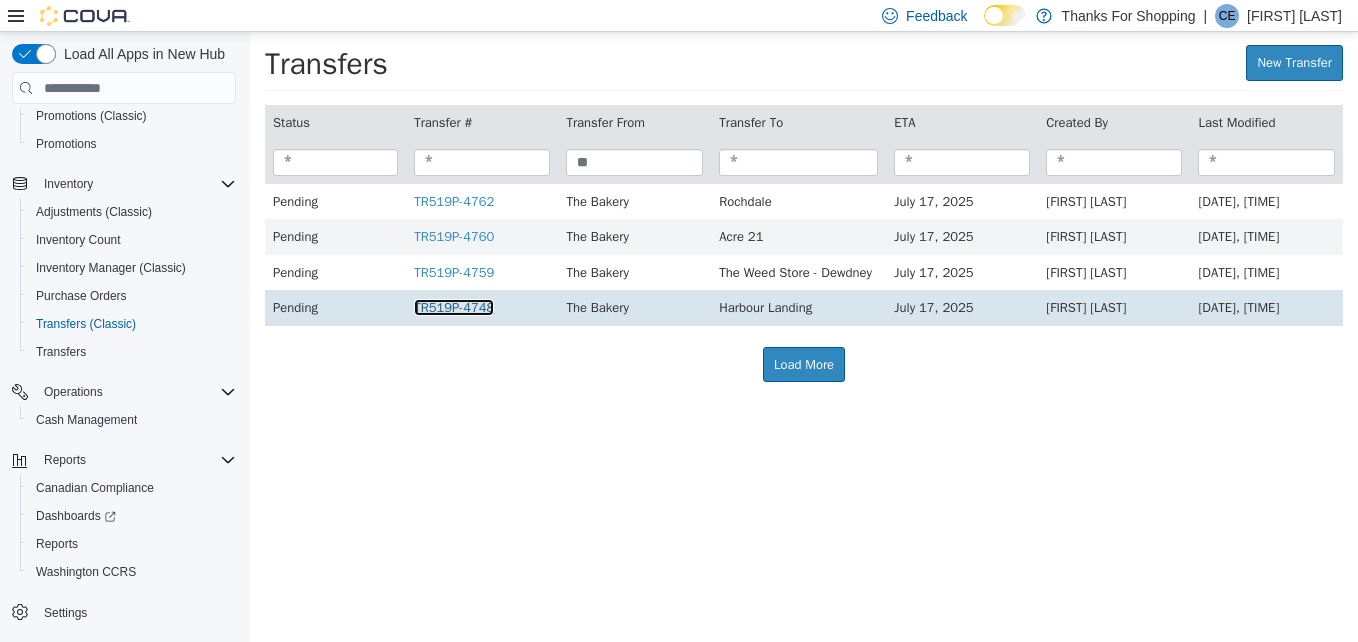 click on "TR519P-4748" at bounding box center (454, 307) 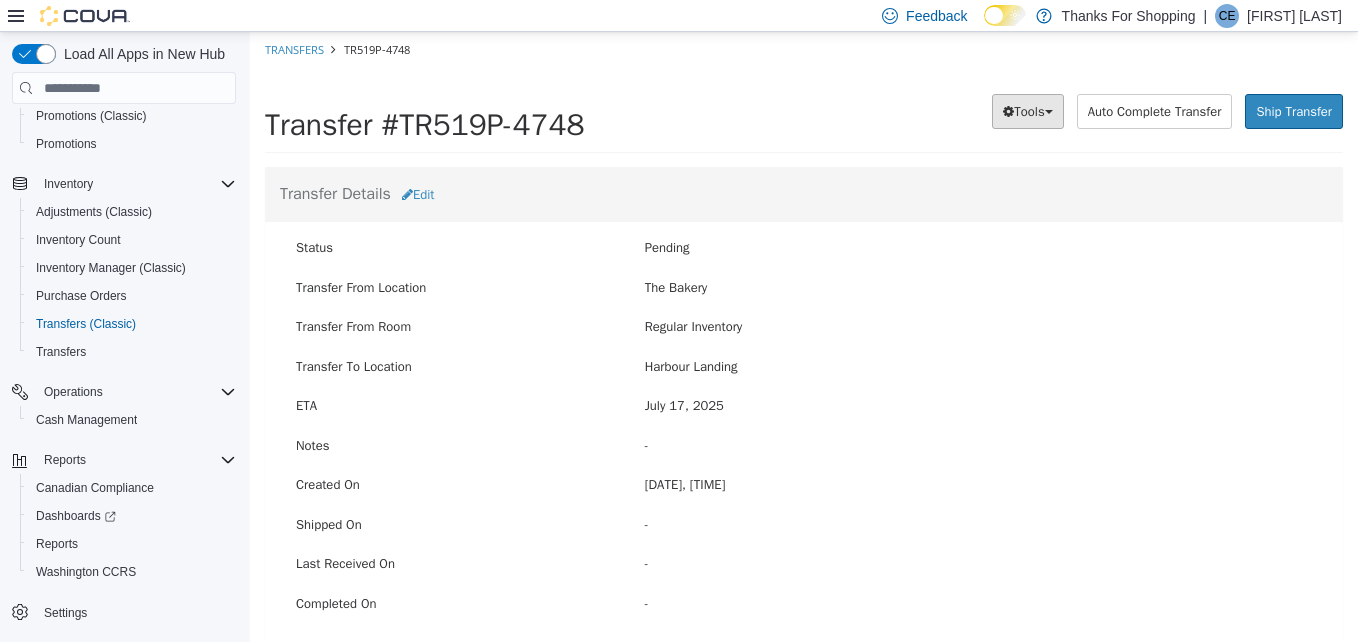 click on "Tools" at bounding box center [1027, 112] 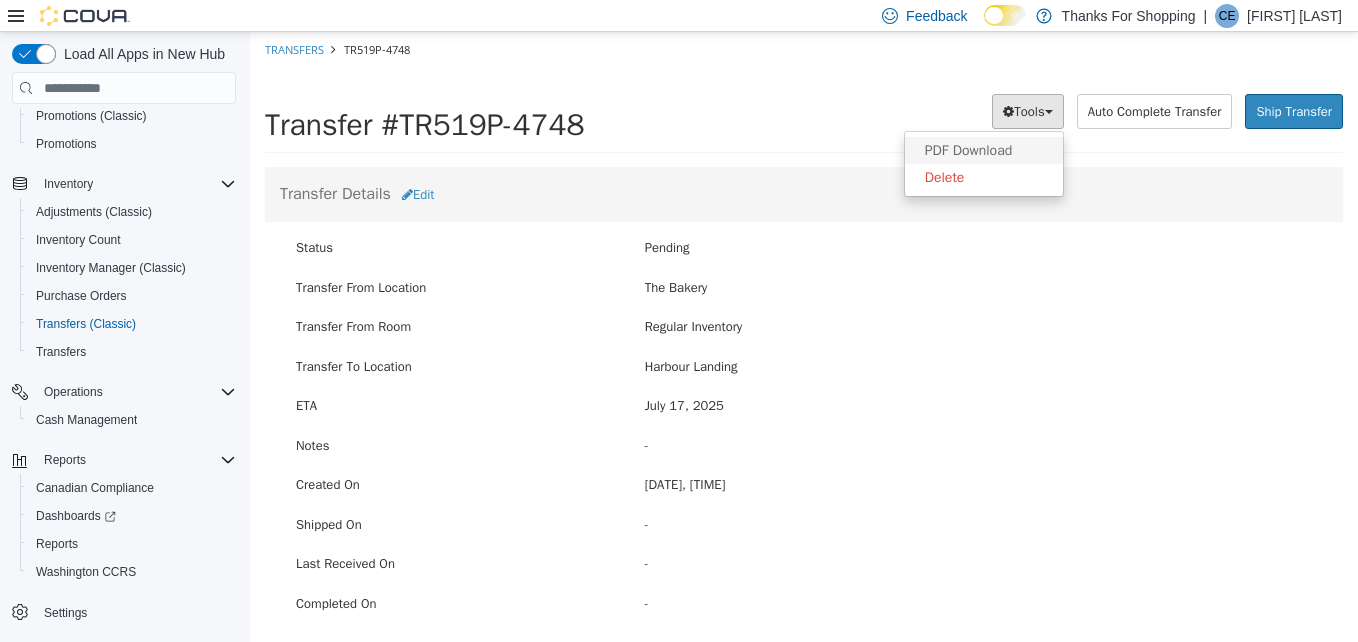 click on "PDF Download" at bounding box center (969, 150) 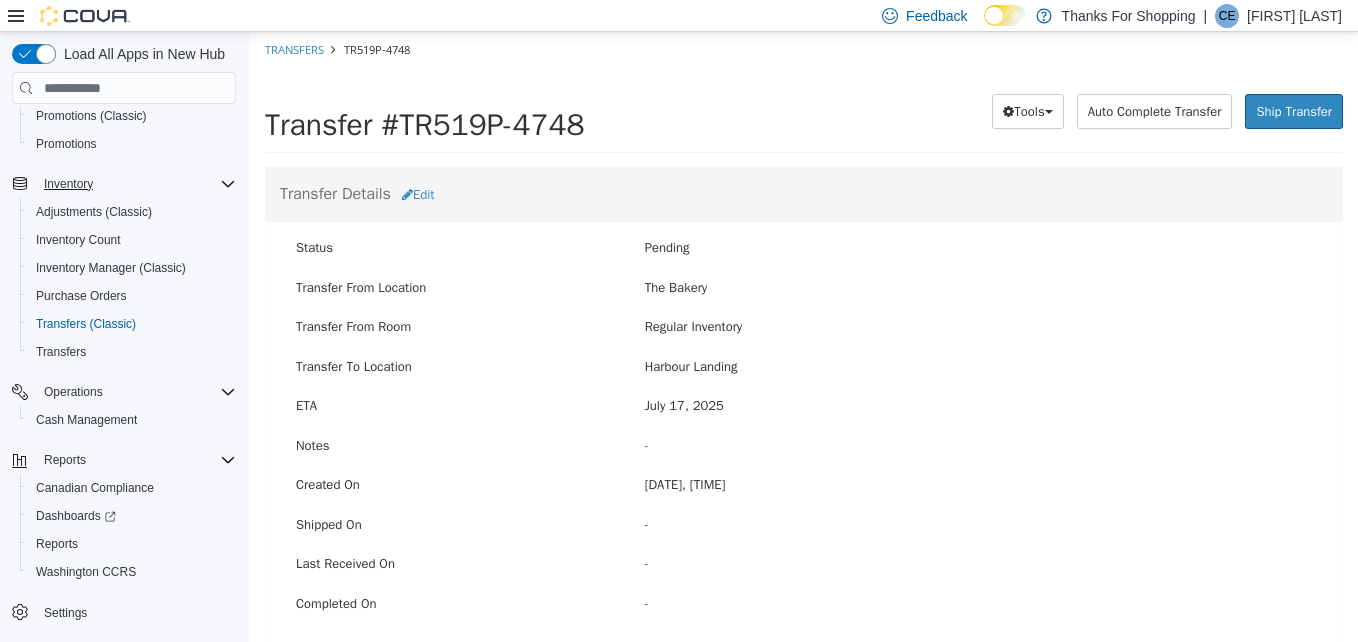 scroll, scrollTop: 0, scrollLeft: 0, axis: both 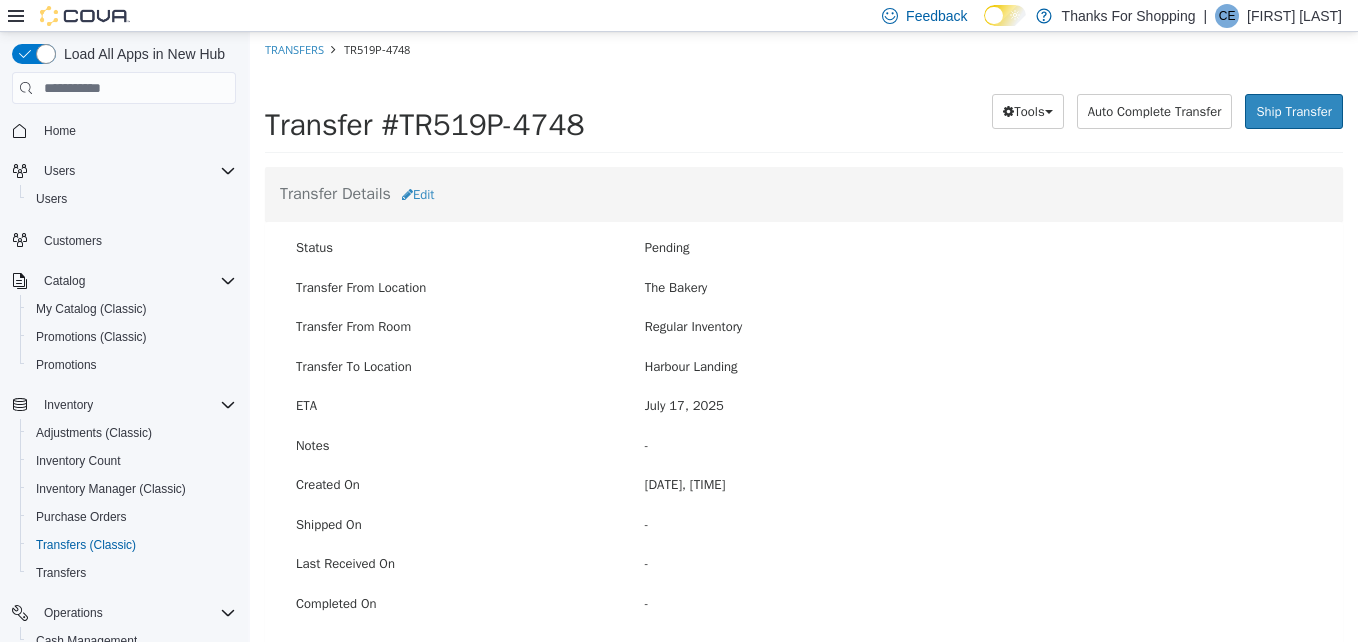 click on "Home" at bounding box center [136, 130] 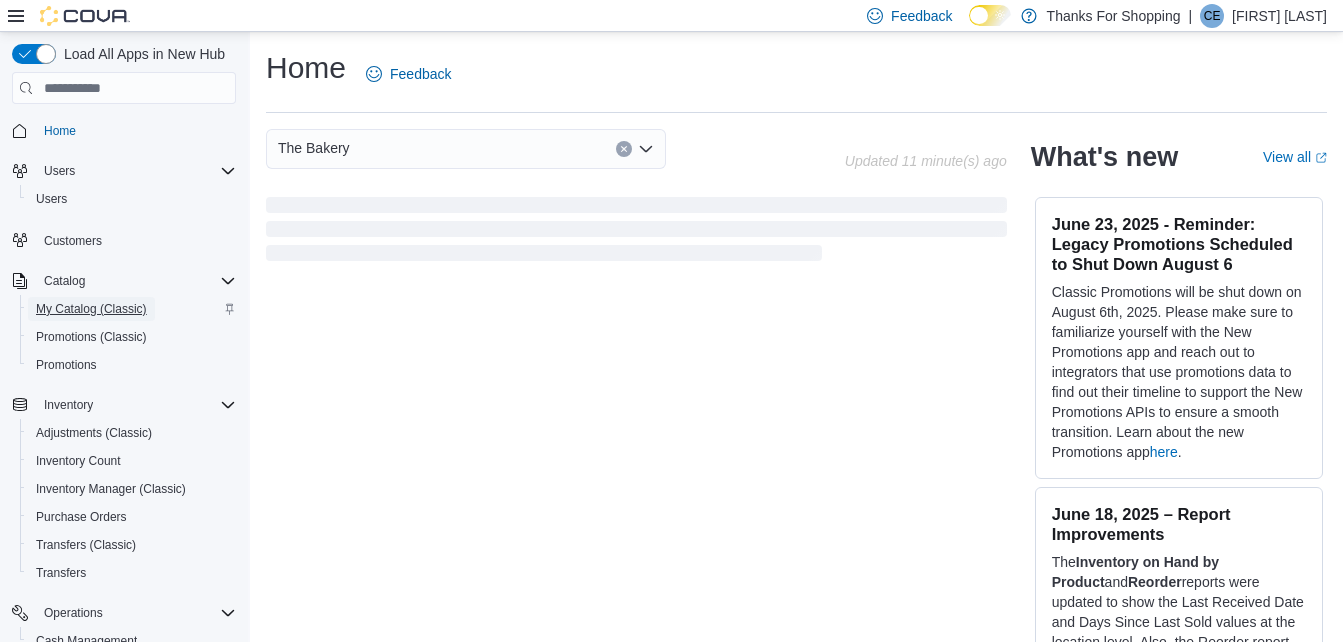 click on "My Catalog (Classic)" at bounding box center (91, 309) 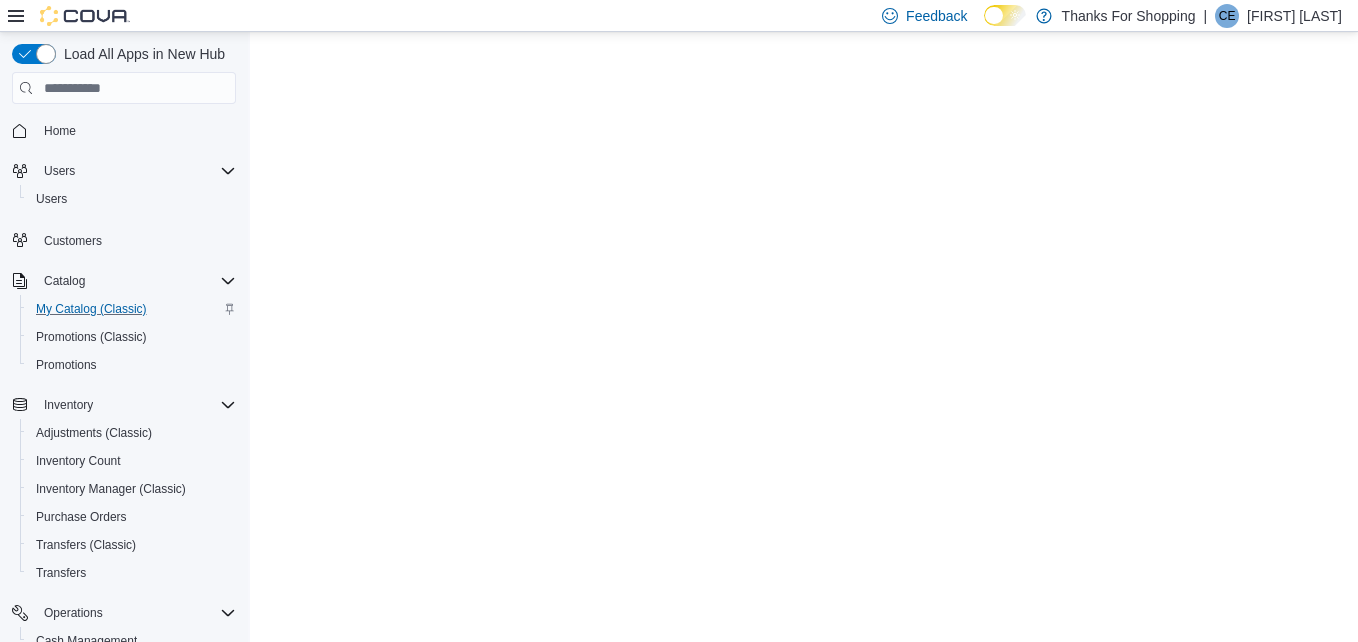 scroll, scrollTop: 0, scrollLeft: 0, axis: both 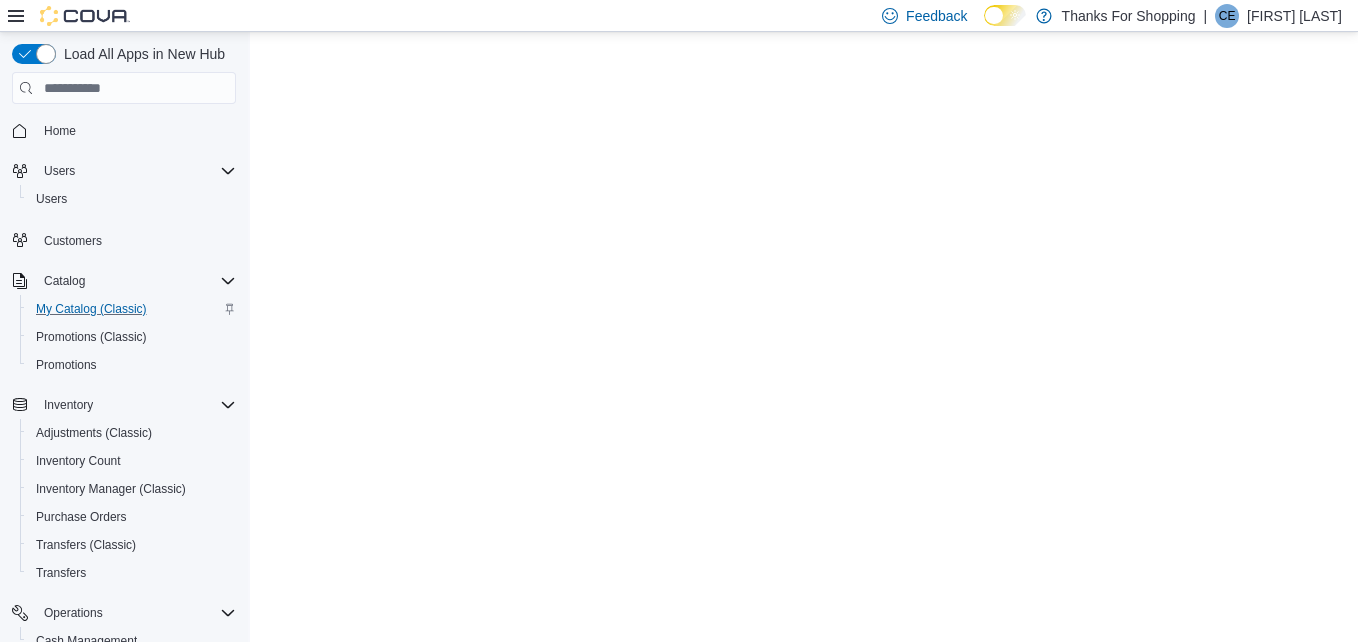 select on "**********" 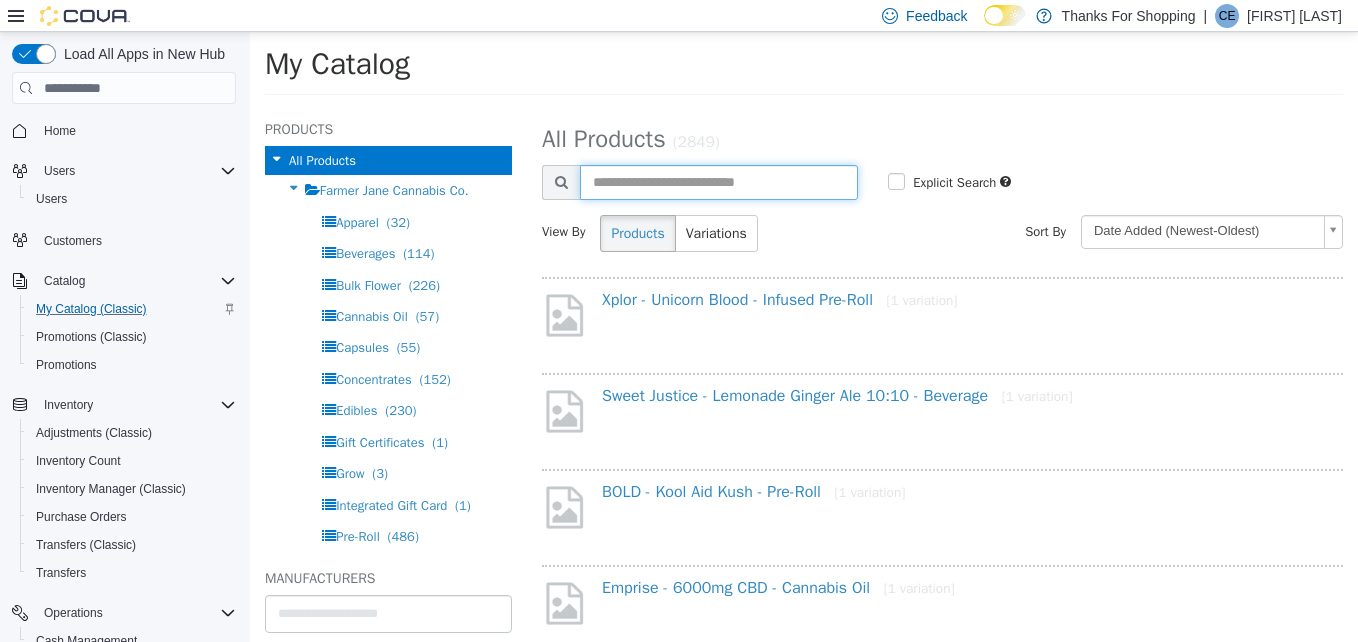 click at bounding box center (719, 182) 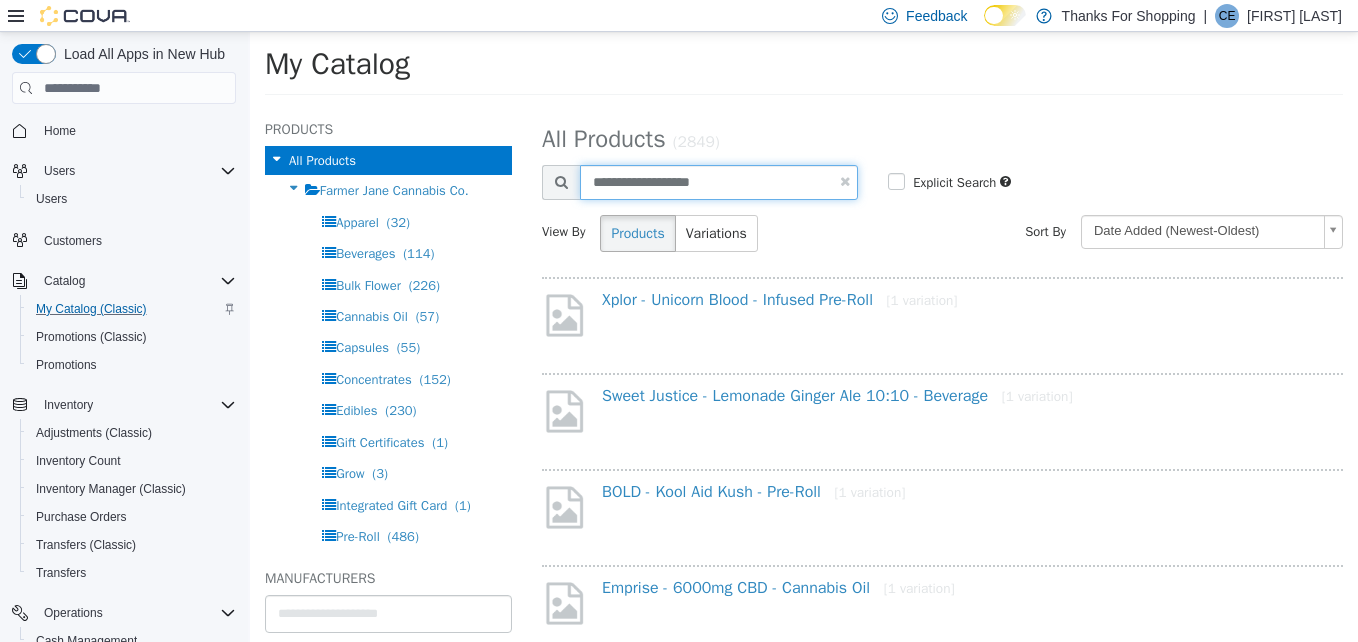 type on "**********" 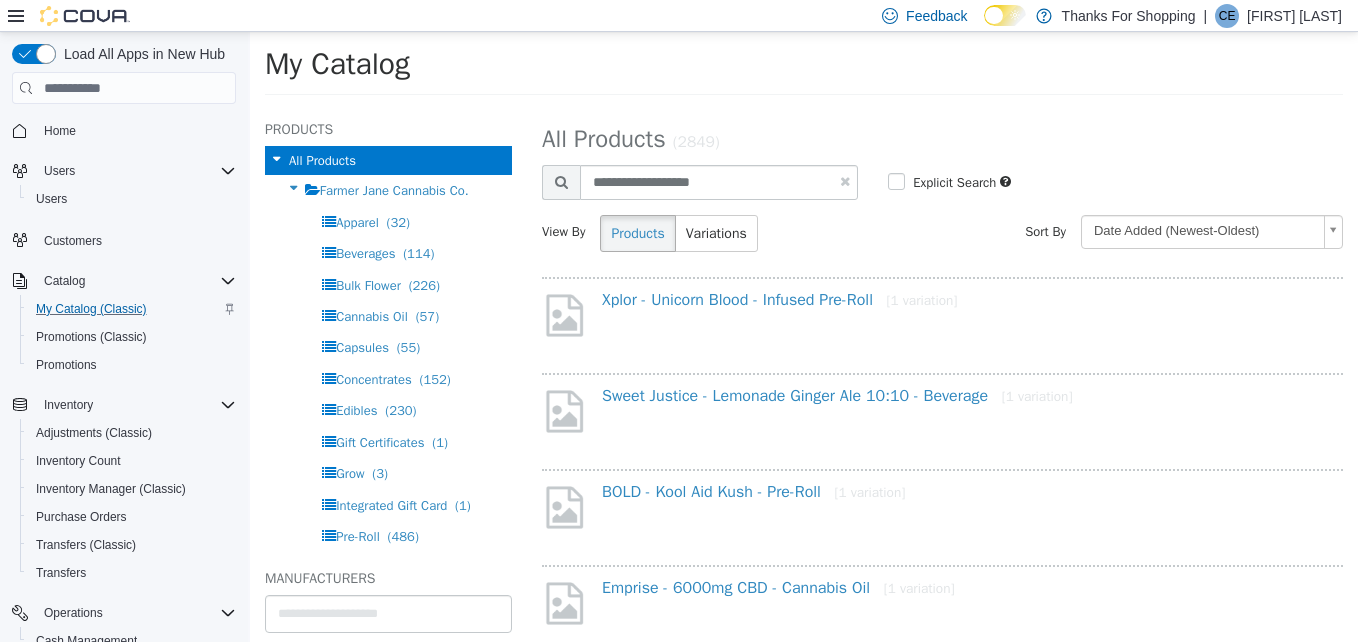 select on "**********" 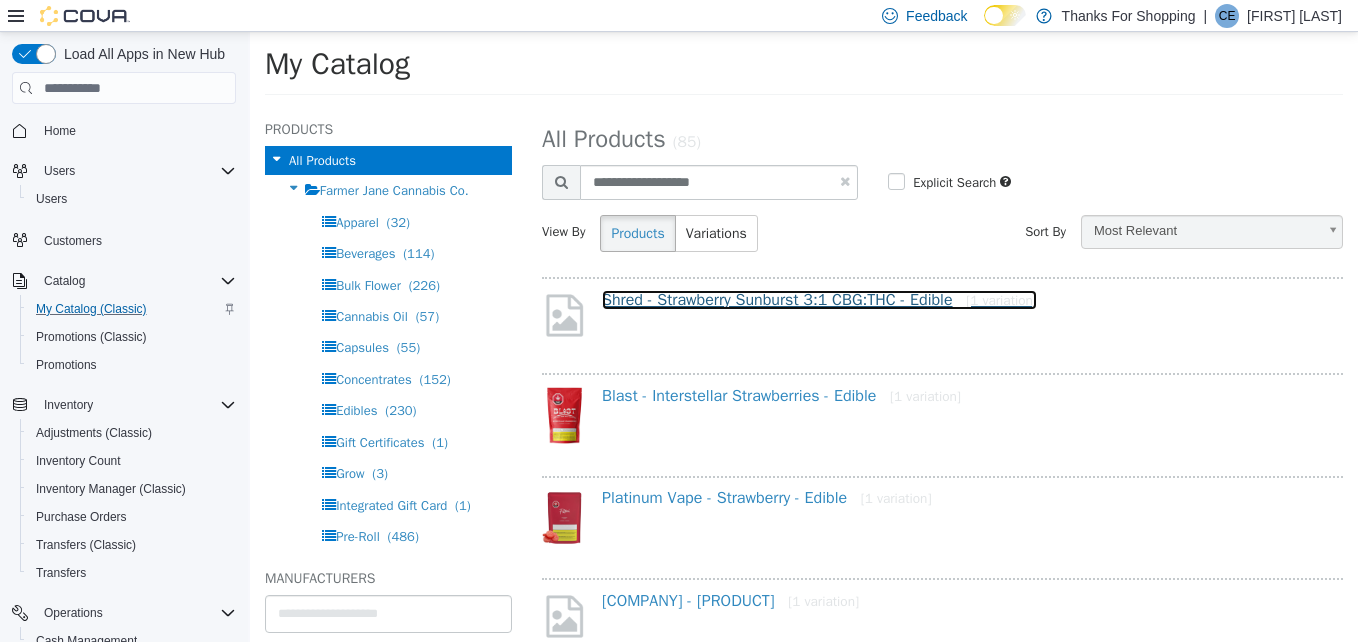 click on "[COMPANY] - [PRODUCT]" at bounding box center [819, 300] 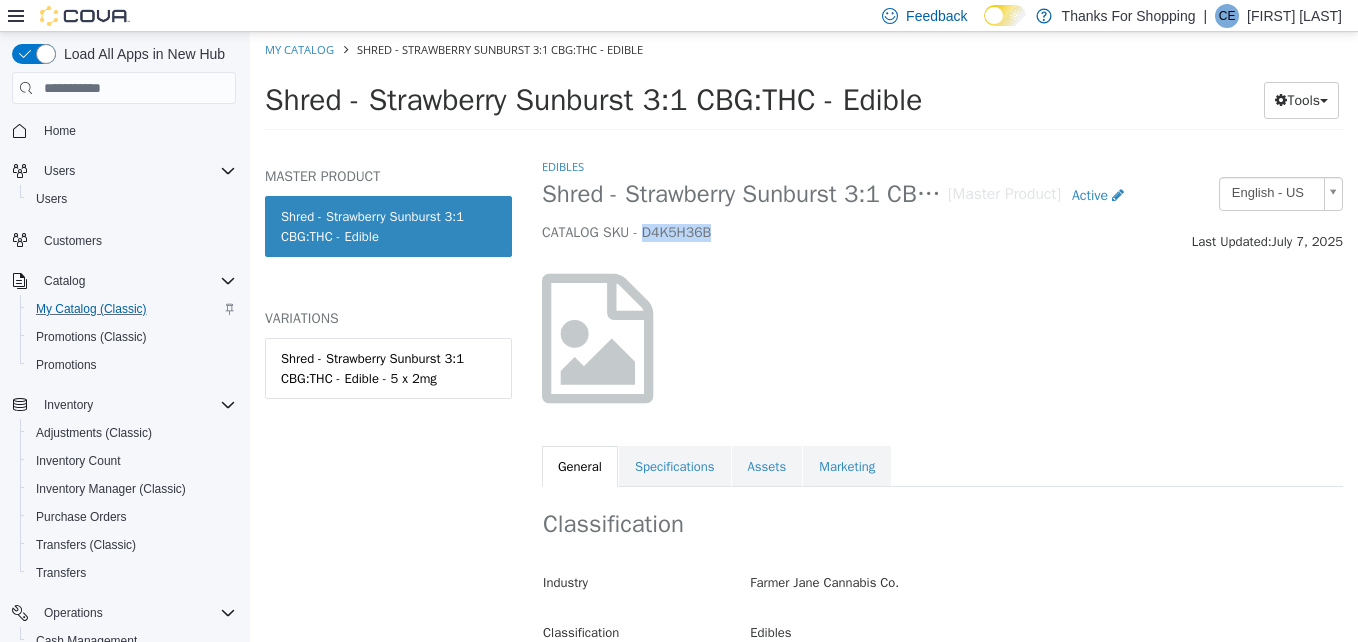 drag, startPoint x: 711, startPoint y: 234, endPoint x: 646, endPoint y: 227, distance: 65.37584 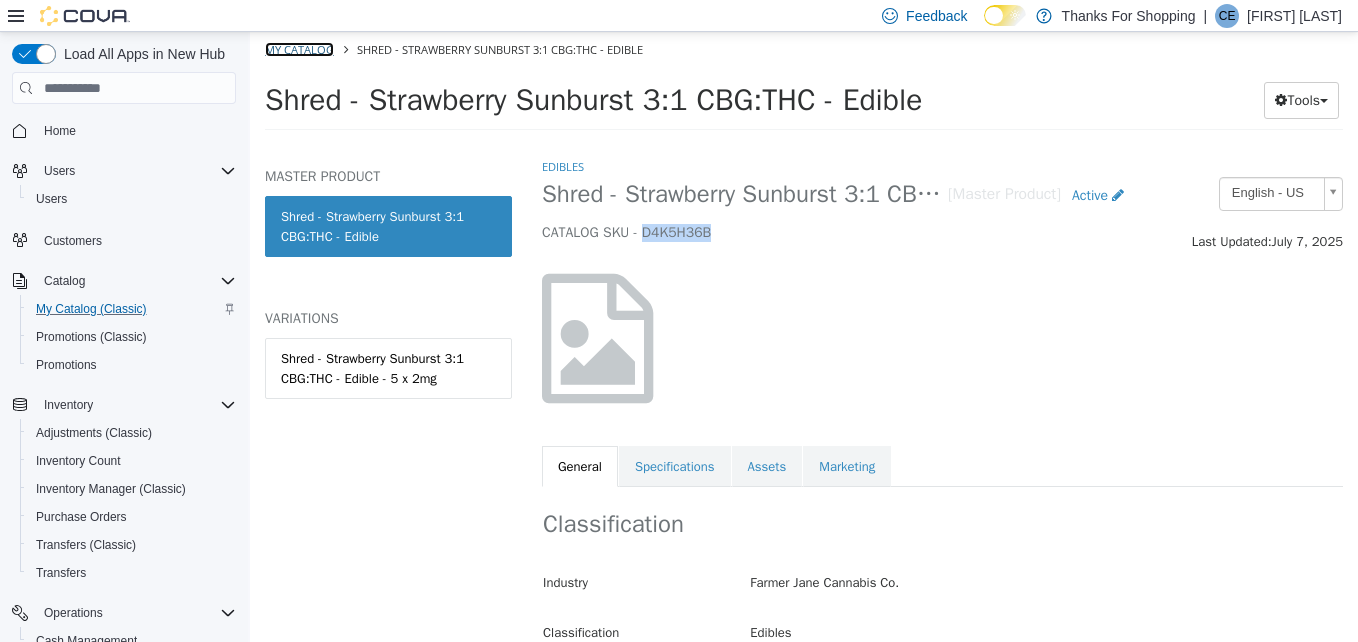click on "My Catalog" at bounding box center (299, 49) 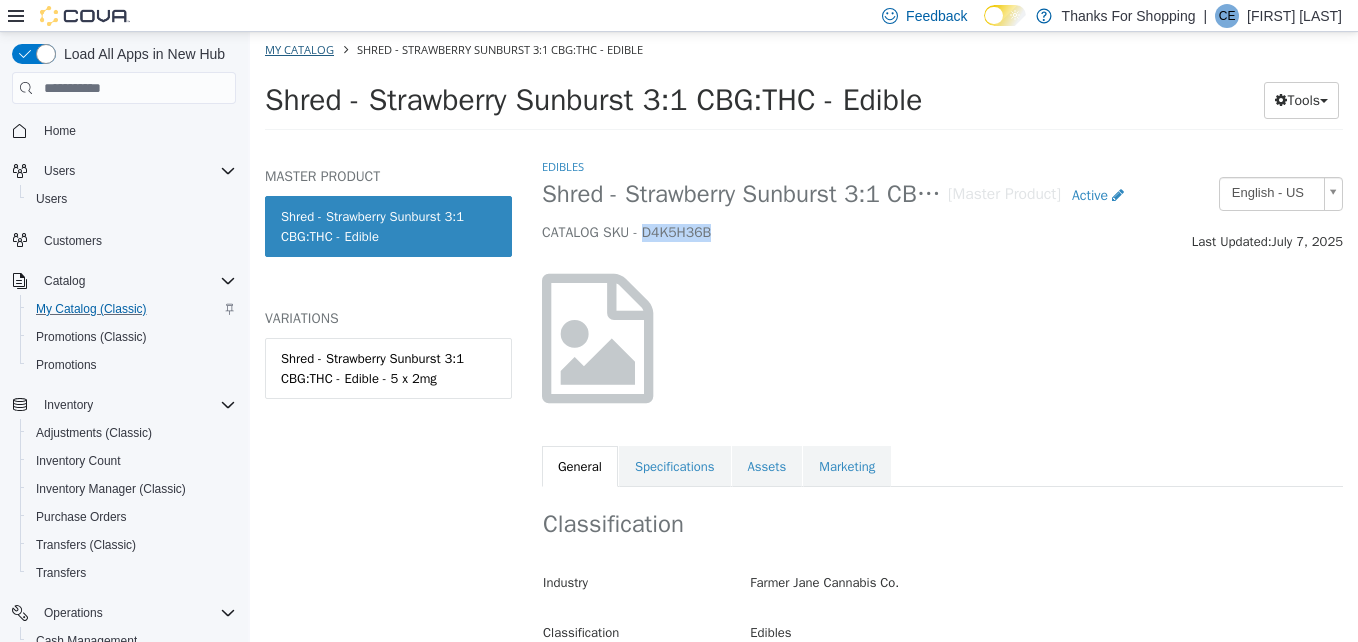 select on "**********" 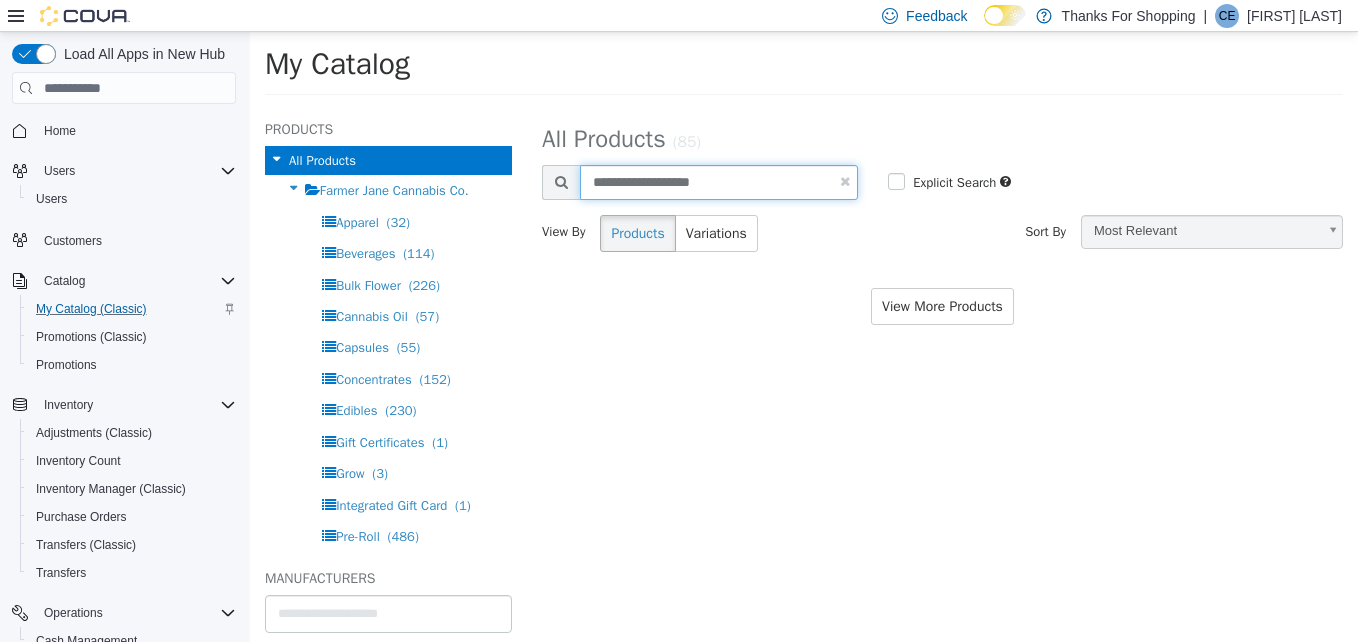 drag, startPoint x: 744, startPoint y: 182, endPoint x: 338, endPoint y: 132, distance: 409.06723 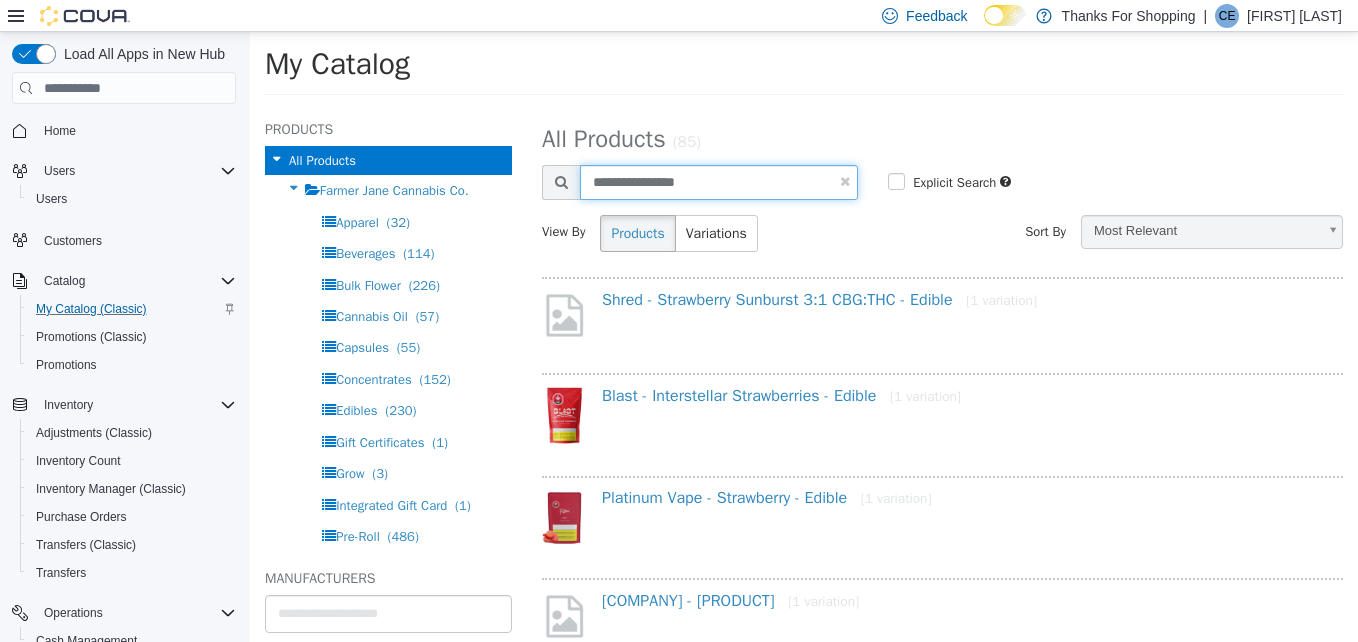 type on "**********" 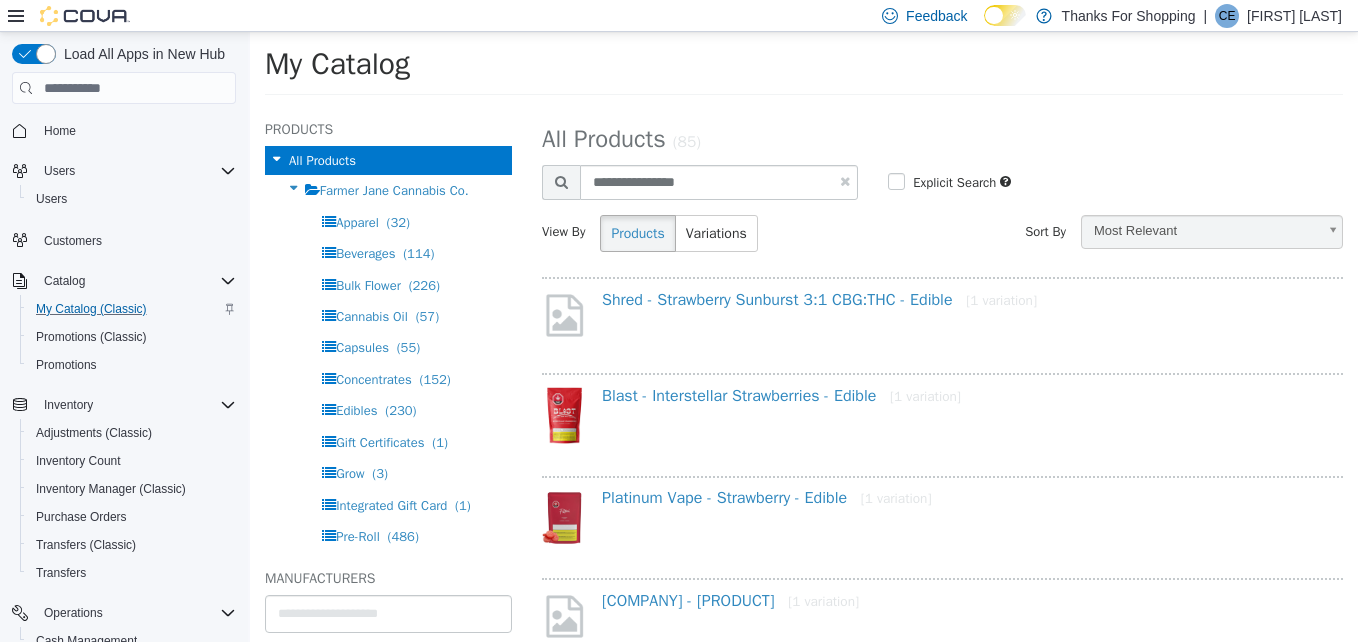select on "**********" 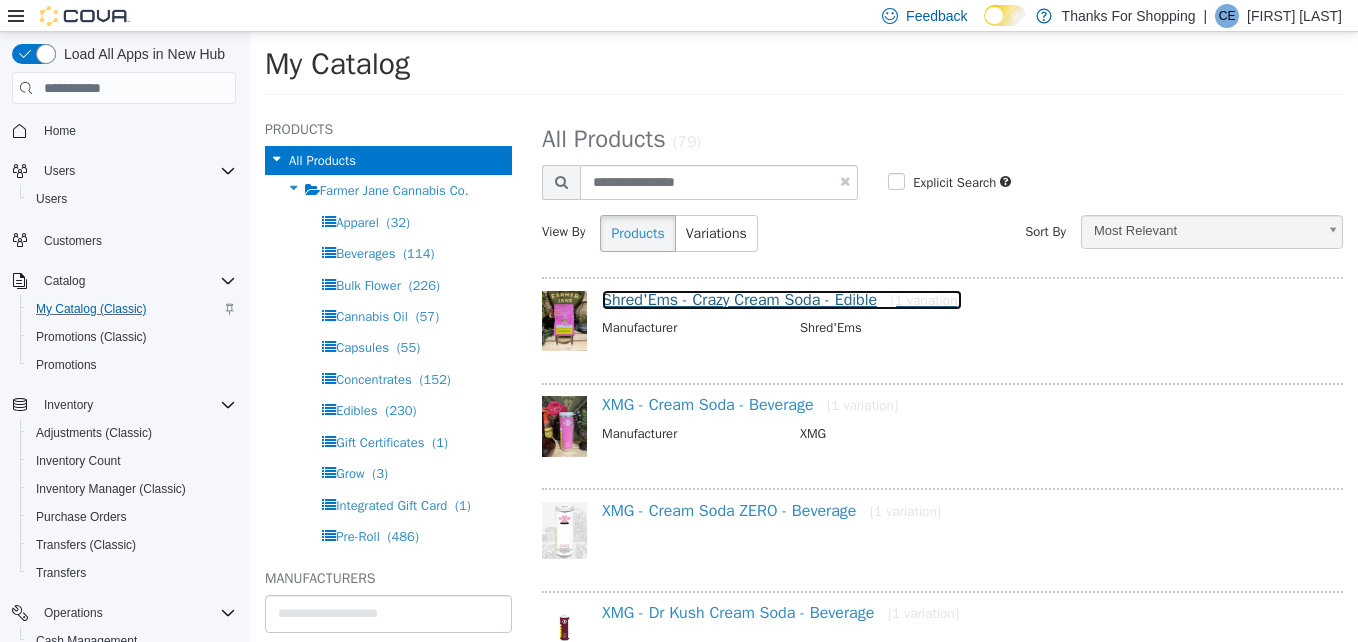 click on "Shred'Ems - Crazy Cream Soda - Edible
[1 variation]" at bounding box center (782, 300) 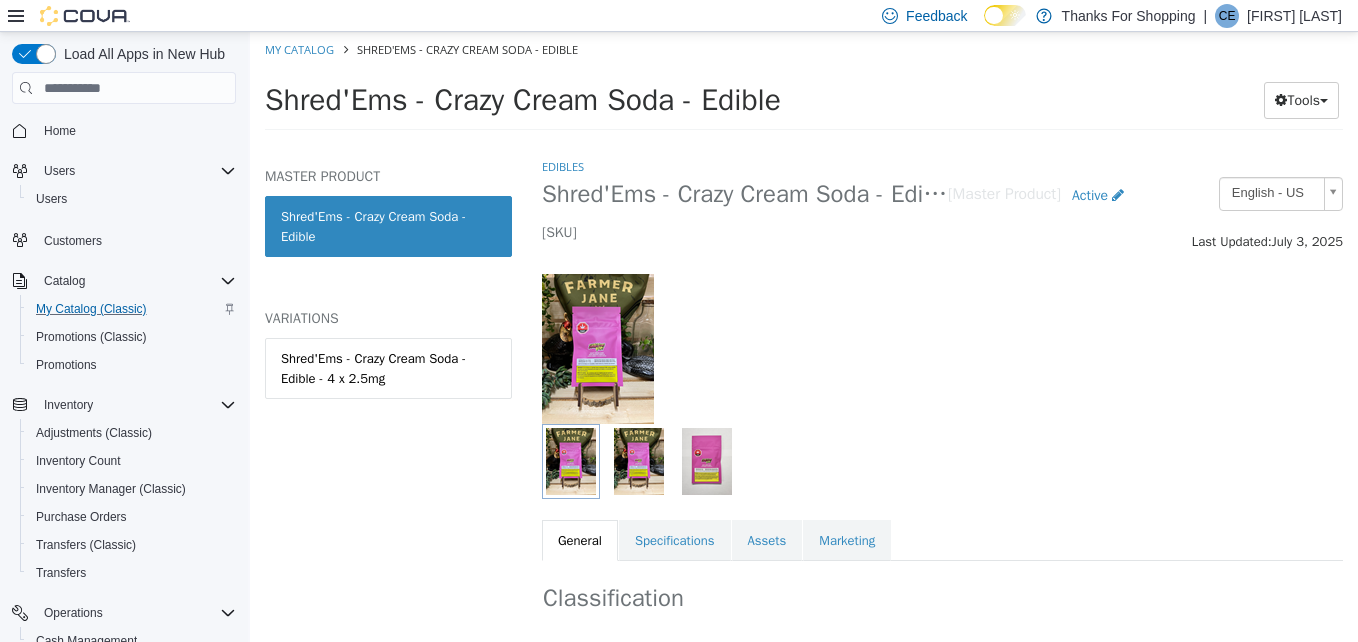 drag, startPoint x: 712, startPoint y: 231, endPoint x: 648, endPoint y: 233, distance: 64.03124 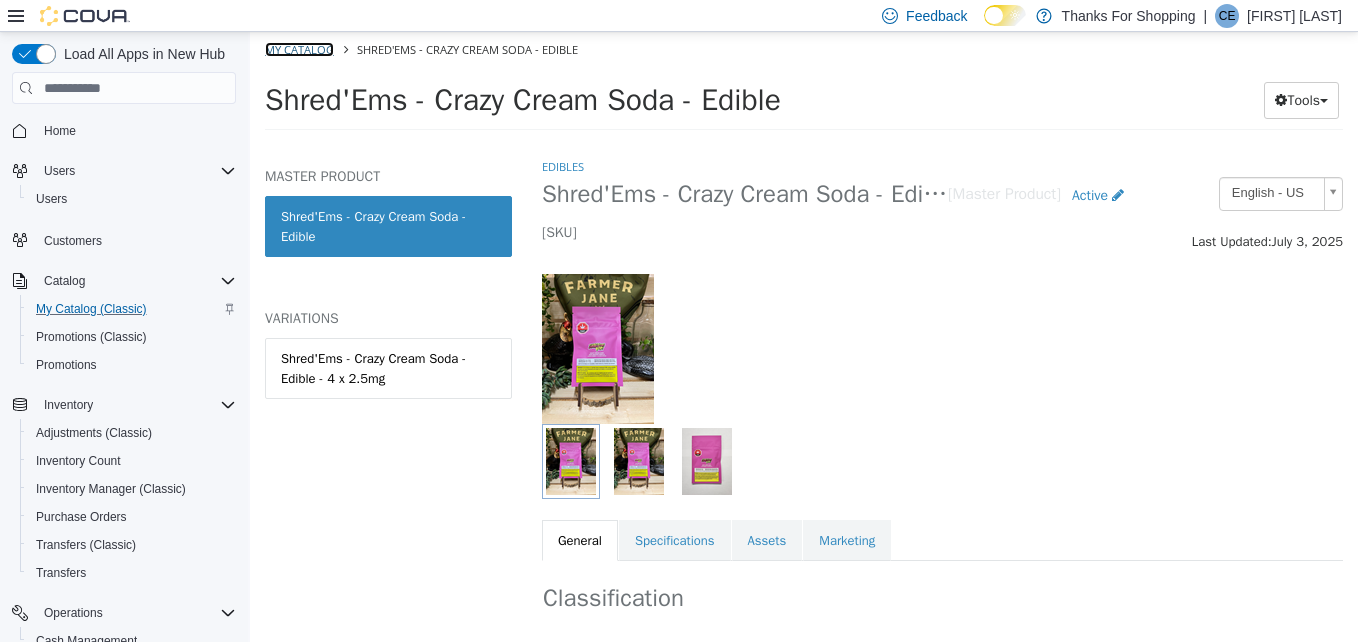 click on "My Catalog" at bounding box center (299, 49) 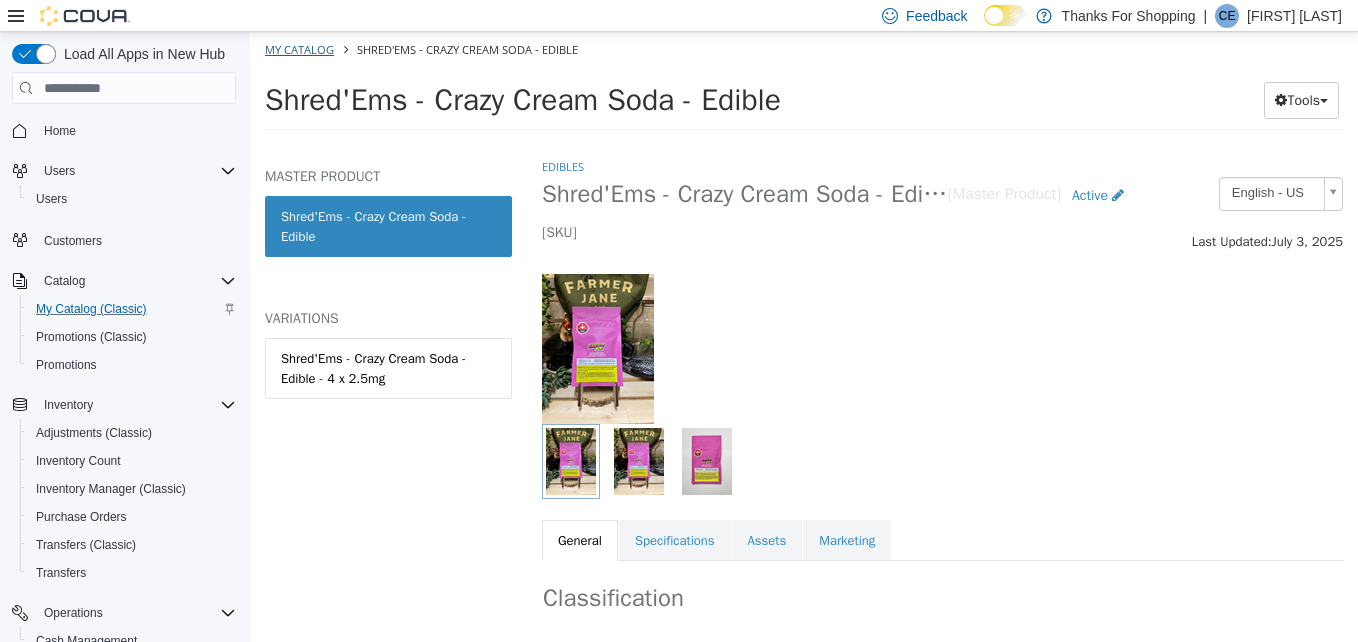 select on "**********" 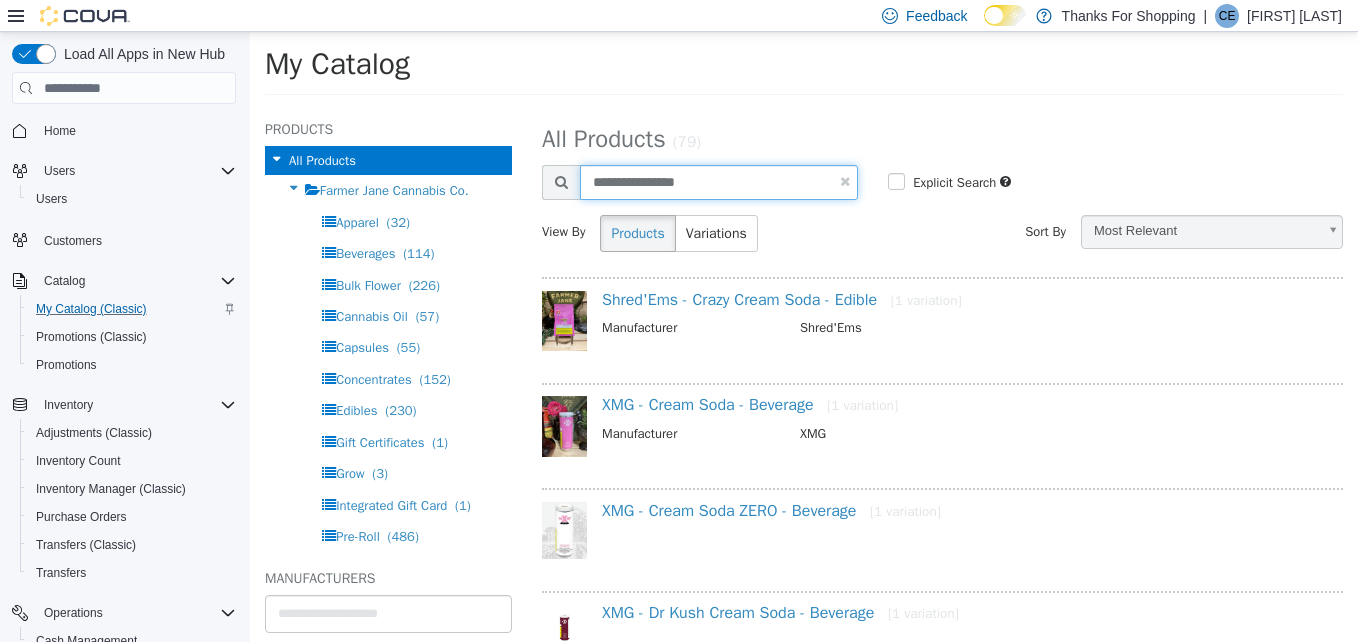 drag, startPoint x: 697, startPoint y: 185, endPoint x: 563, endPoint y: 183, distance: 134.01492 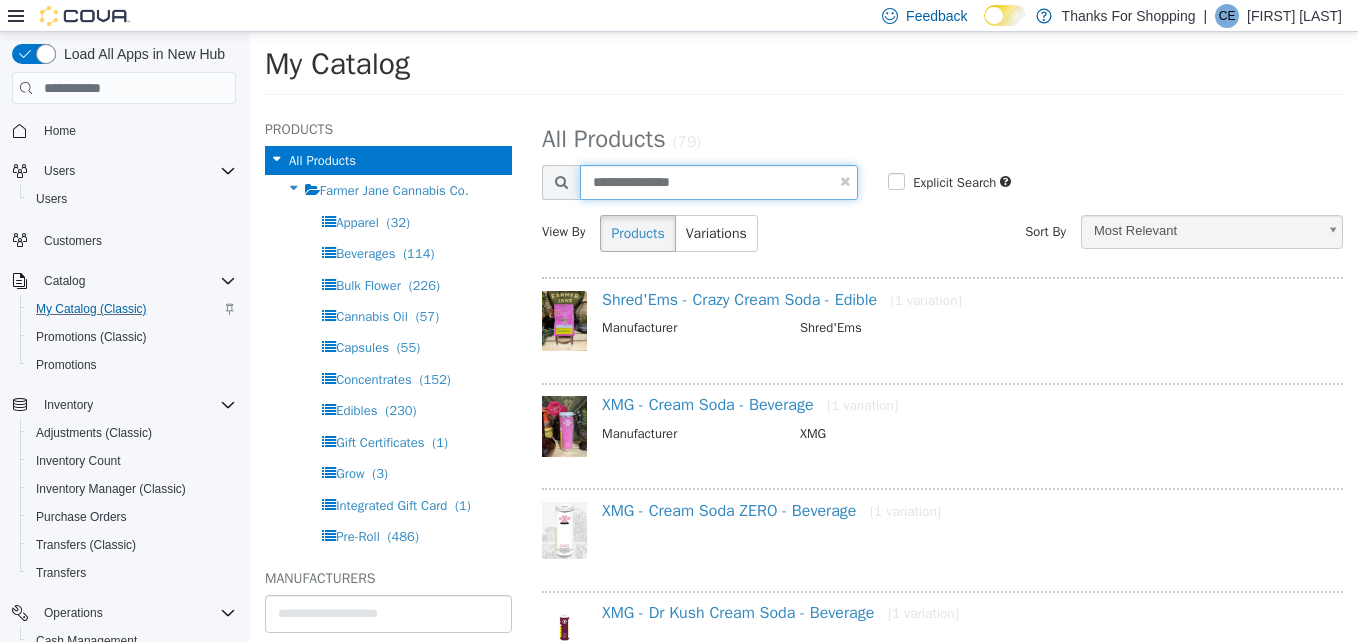 type on "**********" 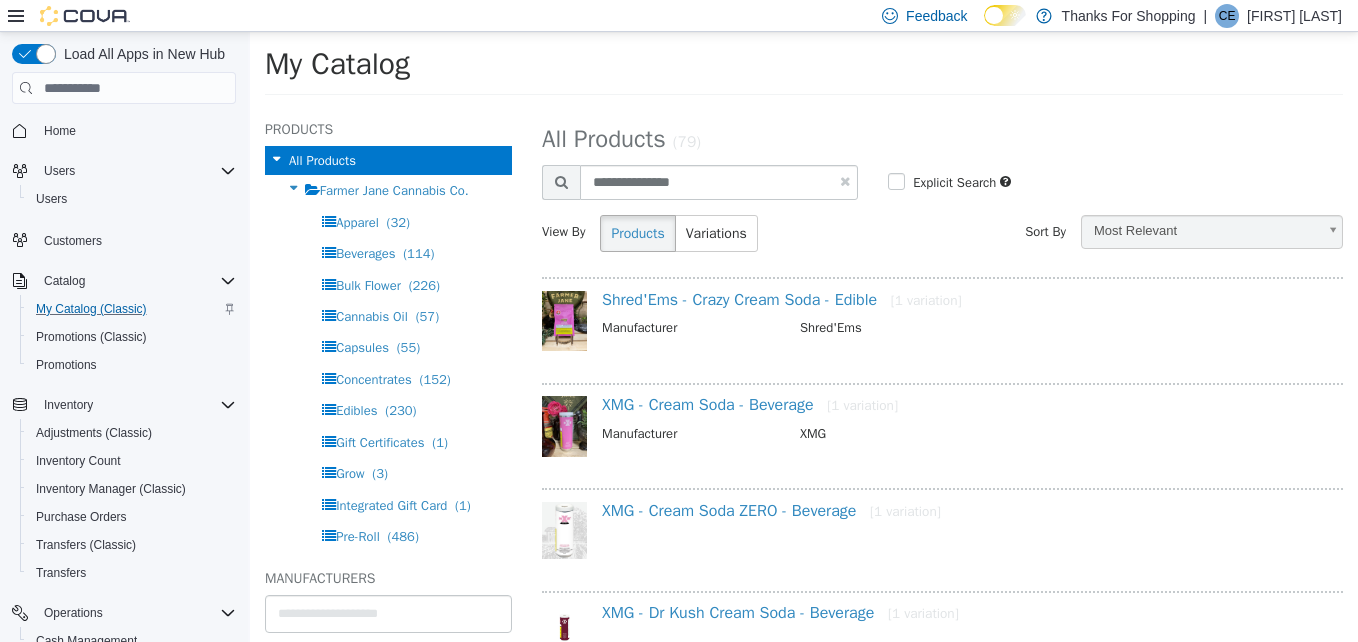 select on "**********" 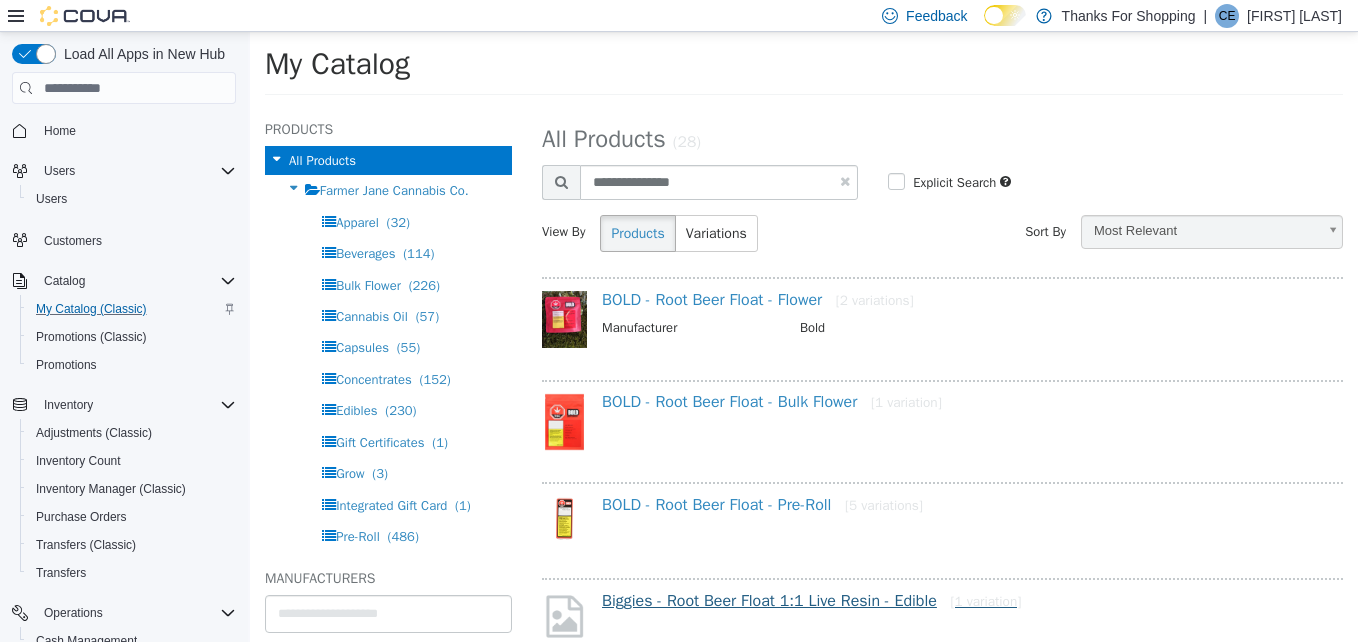 click on "[COMPANY] - [PRODUCT]" at bounding box center [942, 621] 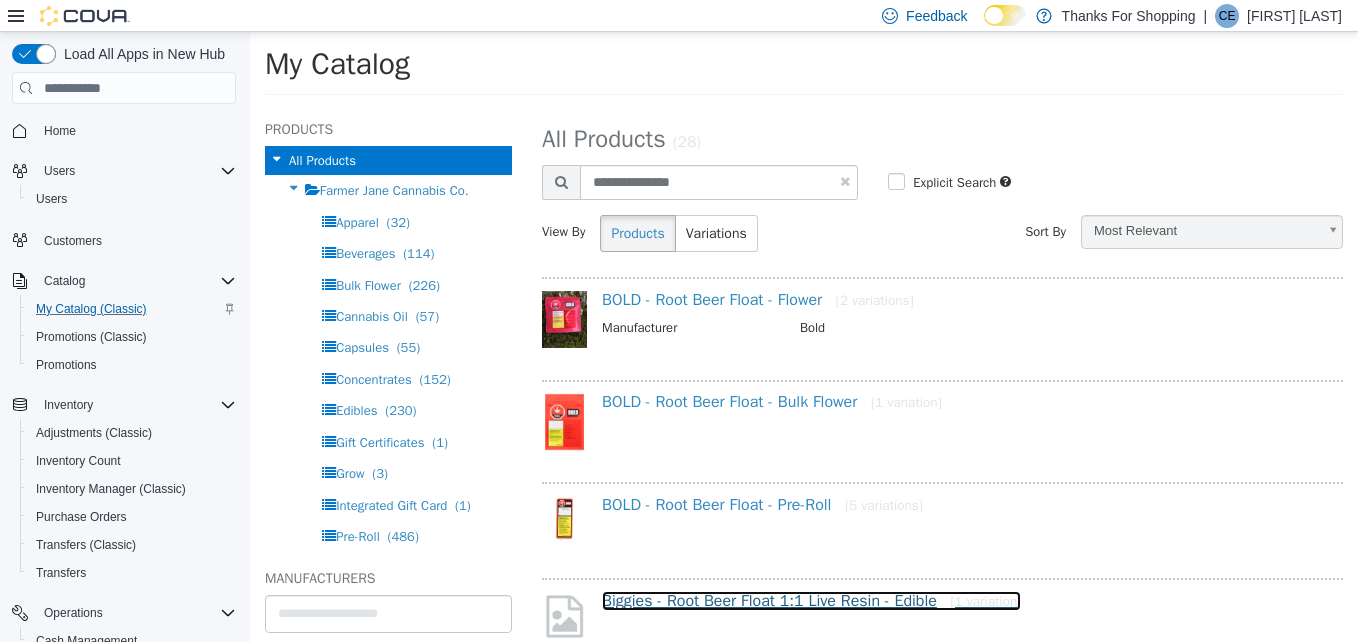 click on "[COMPANY] - [PRODUCT]" at bounding box center [811, 601] 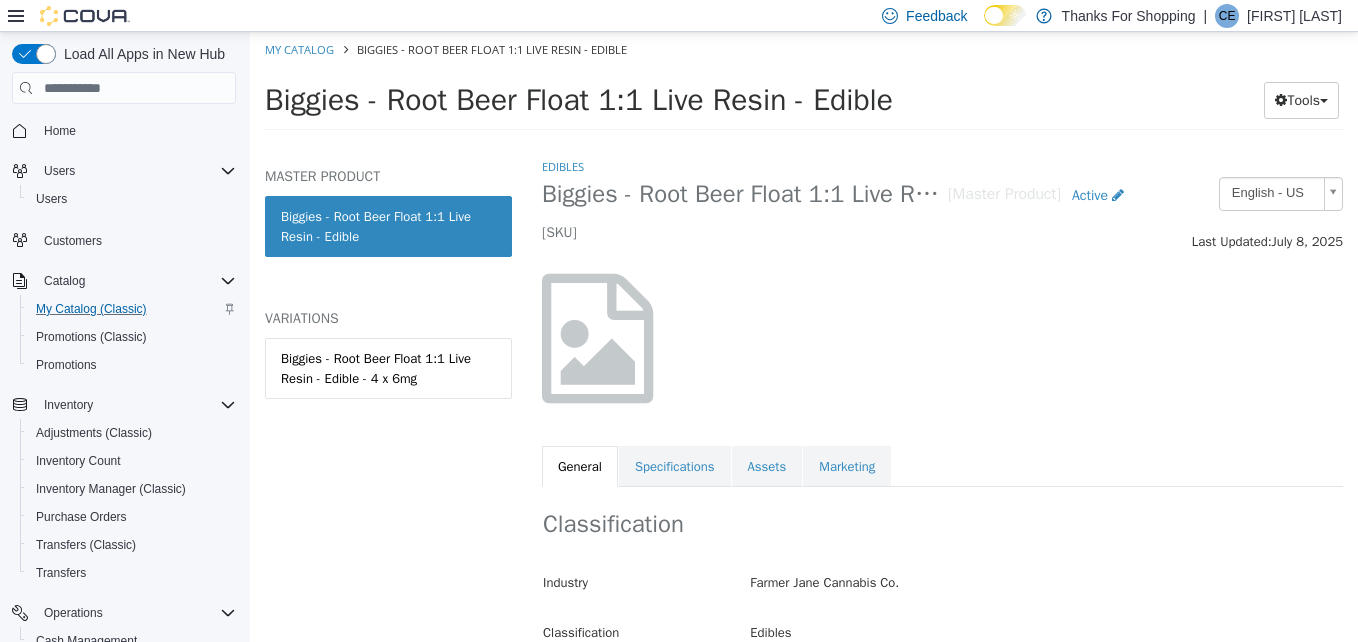 drag, startPoint x: 707, startPoint y: 232, endPoint x: 647, endPoint y: 234, distance: 60.033325 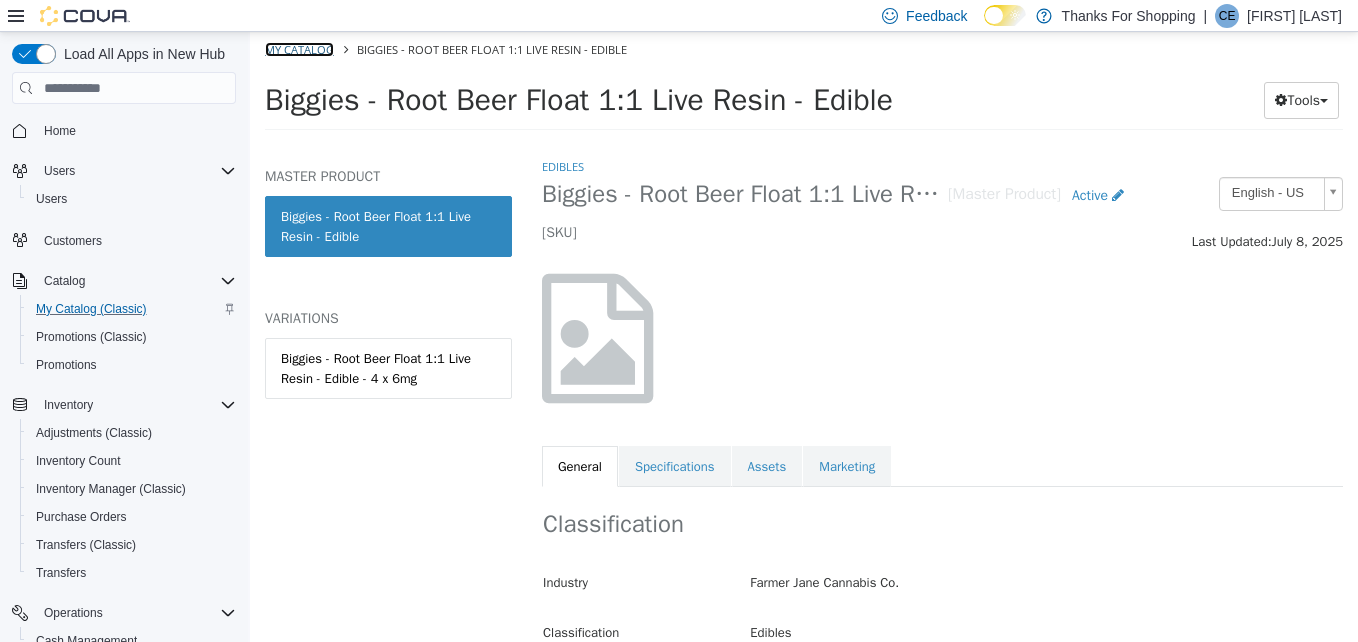 click on "My Catalog" at bounding box center [299, 49] 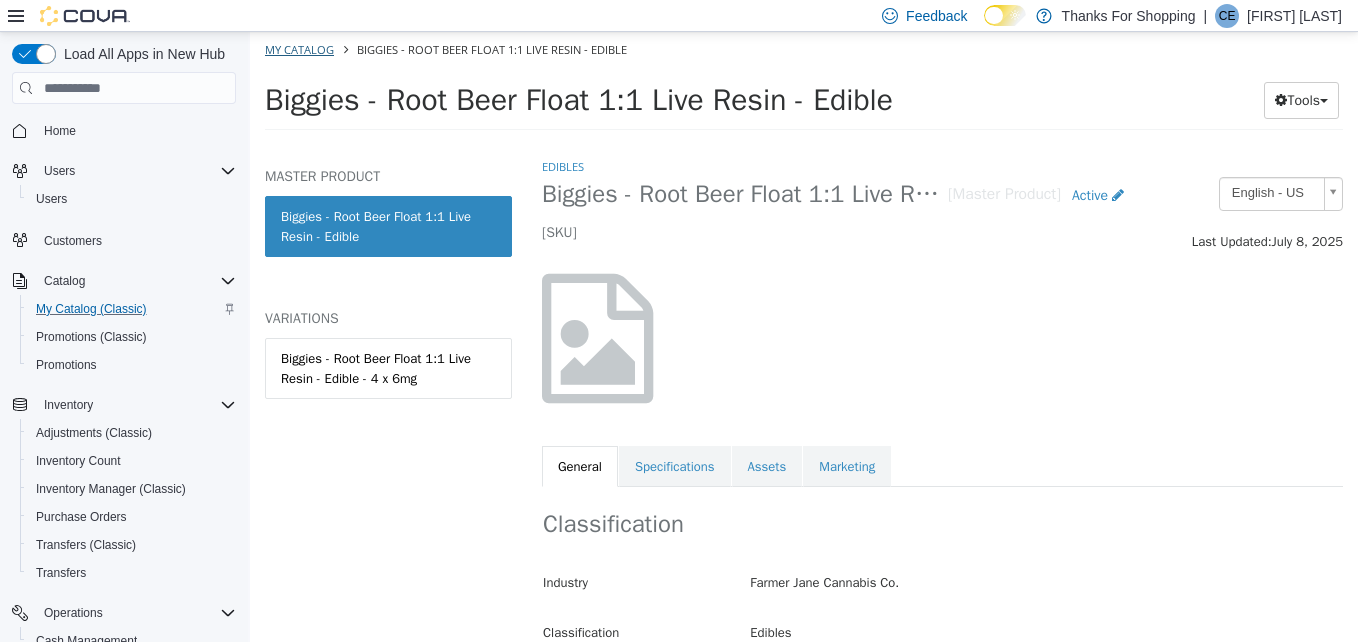 select on "**********" 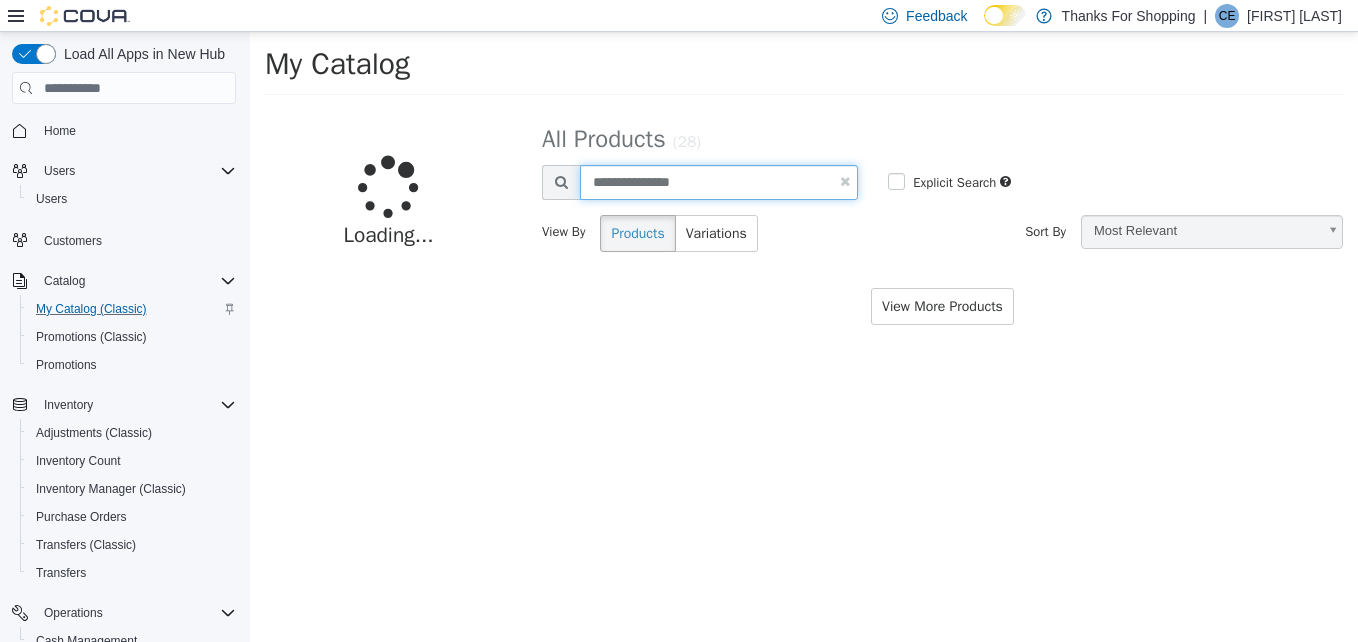 click on "**********" at bounding box center (804, 108) 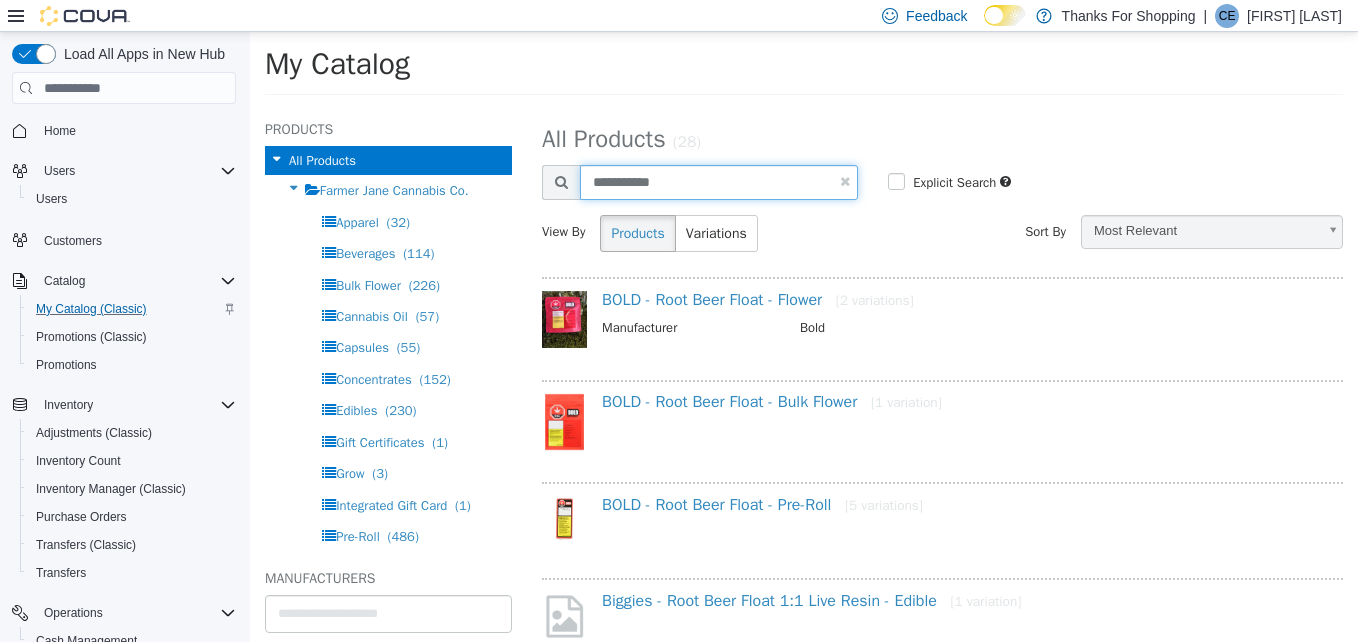 type on "**********" 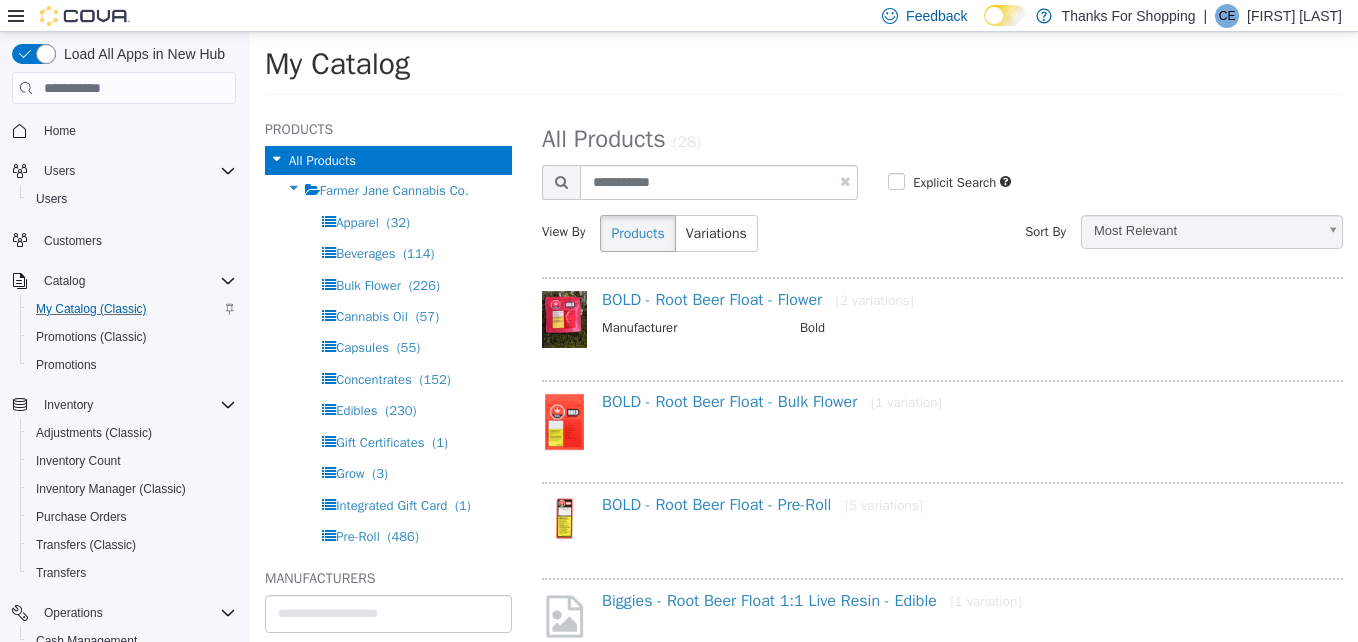select on "**********" 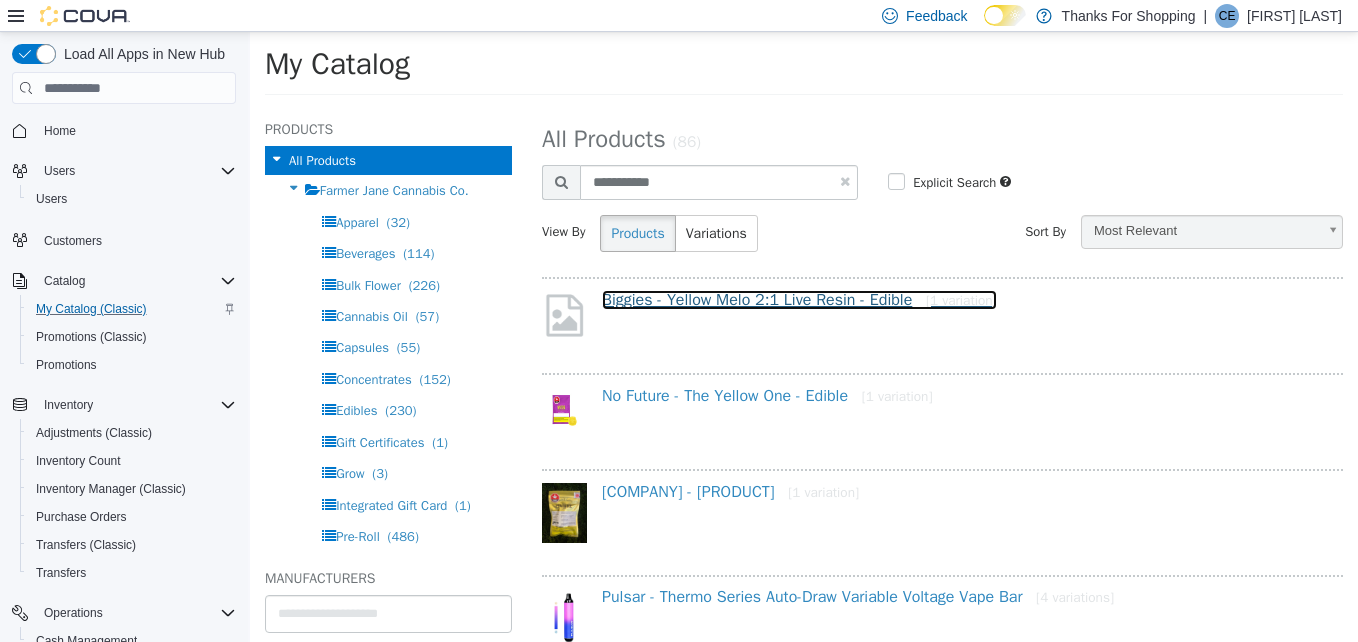 click on "Biggies - Yellow Melo 2:1 Live Resin - Edible
[1 variation]" at bounding box center [799, 300] 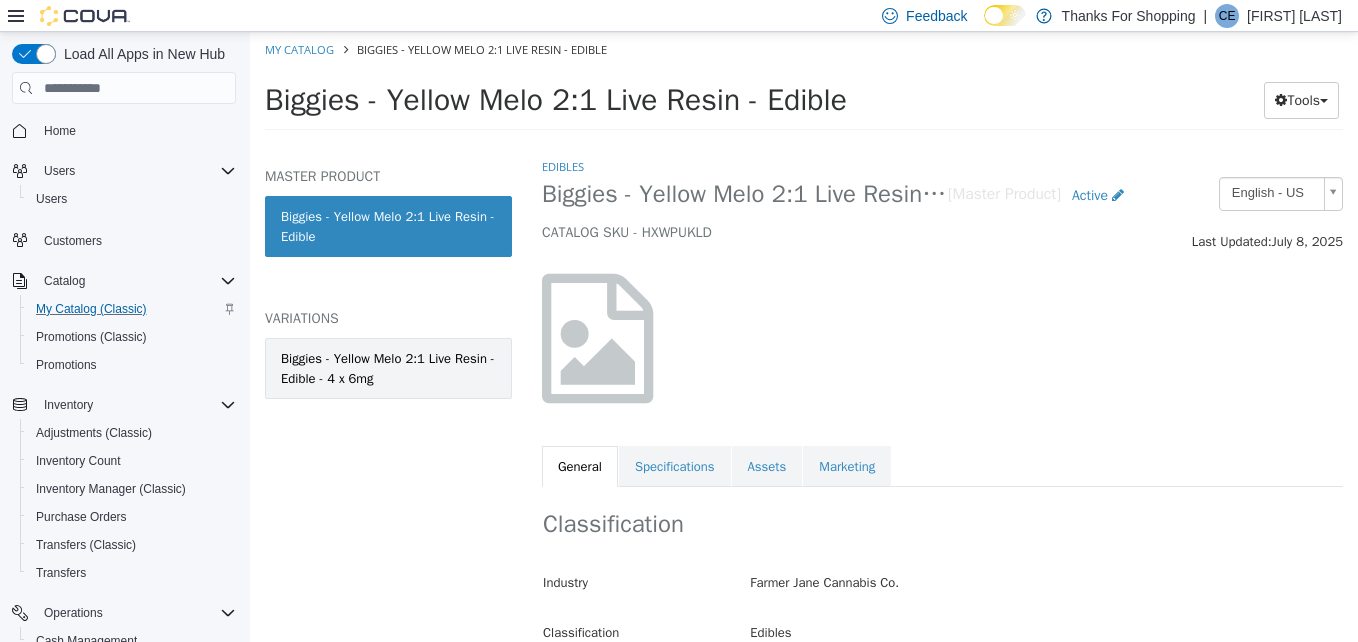 click on "Biggies - Yellow Melo 2:1 Live Resin - Edible - 4 x 6mg" at bounding box center [388, 368] 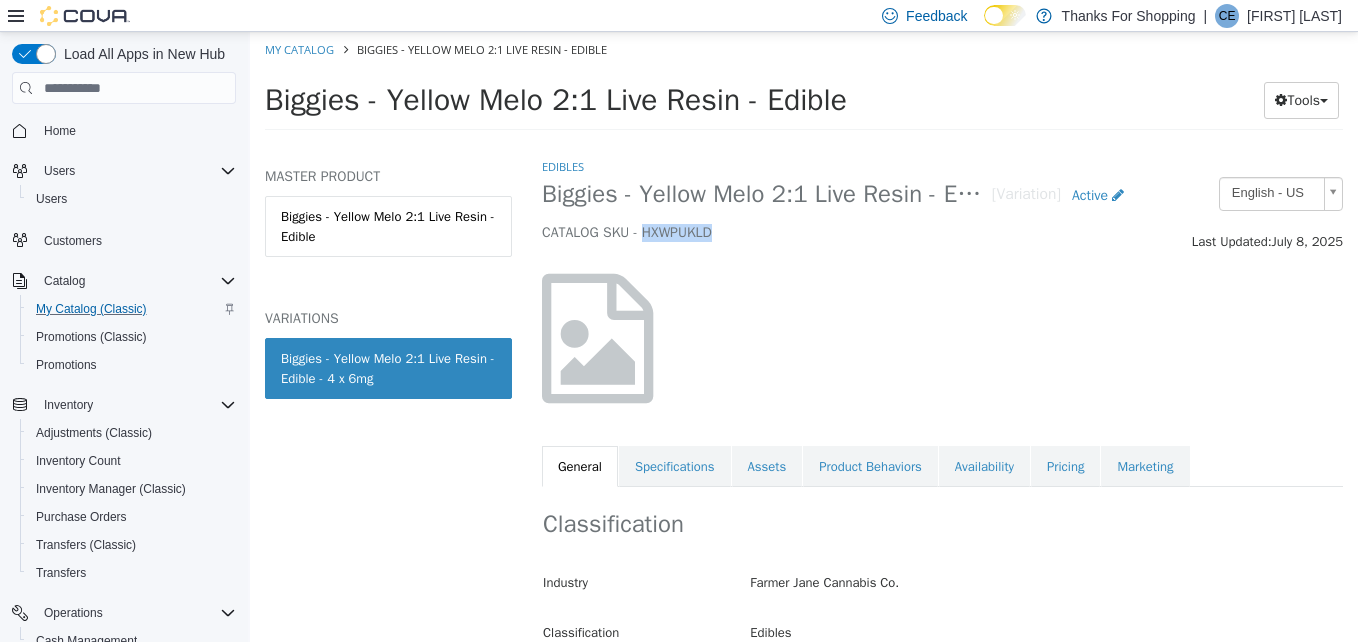 drag, startPoint x: 723, startPoint y: 228, endPoint x: 648, endPoint y: 238, distance: 75.66373 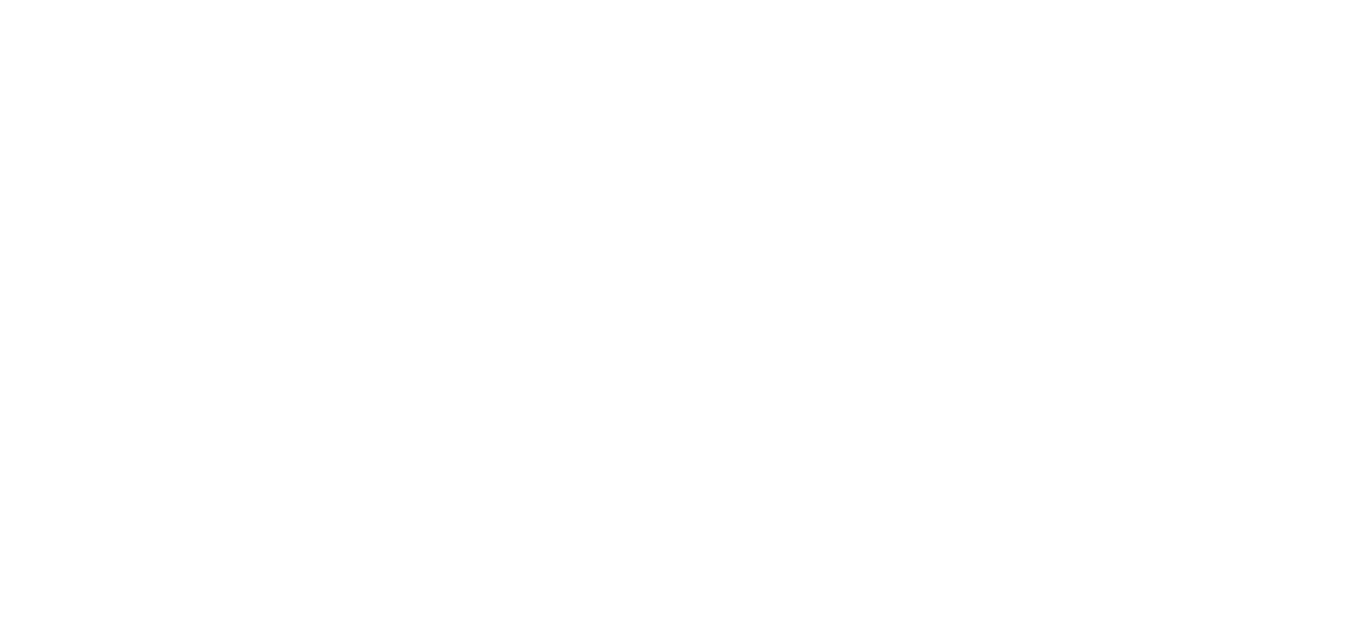 scroll, scrollTop: 0, scrollLeft: 0, axis: both 